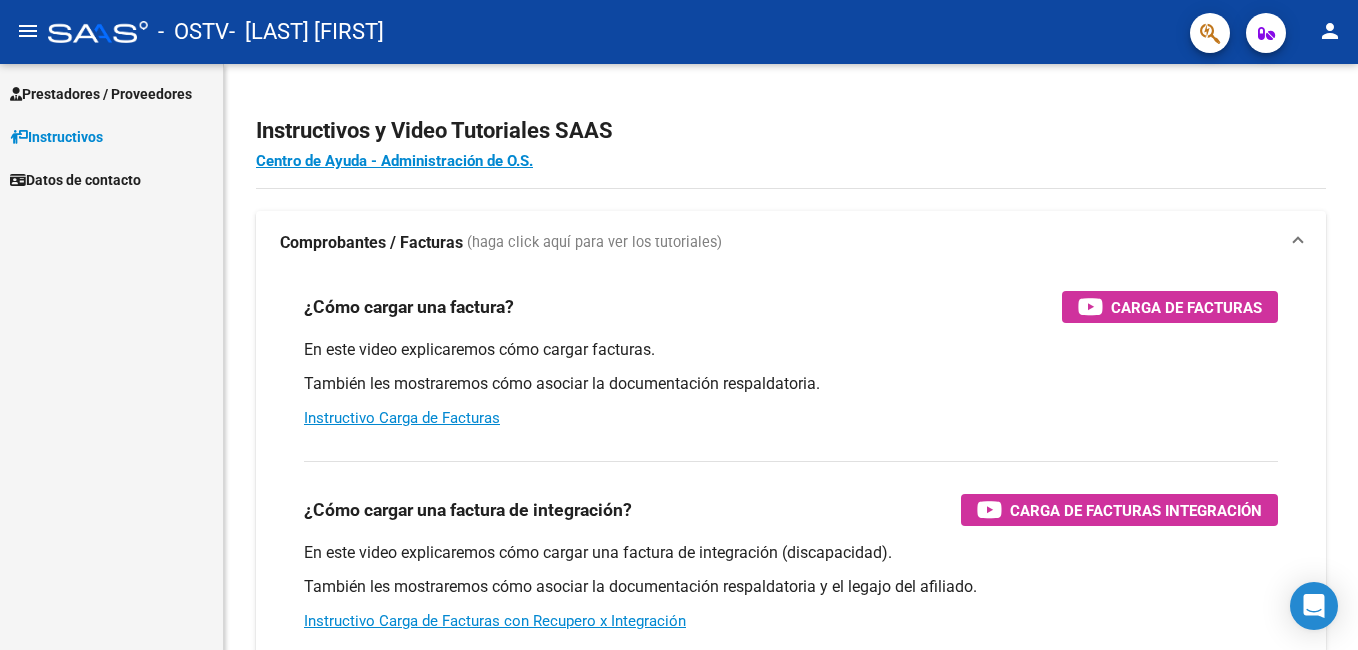 scroll, scrollTop: 0, scrollLeft: 0, axis: both 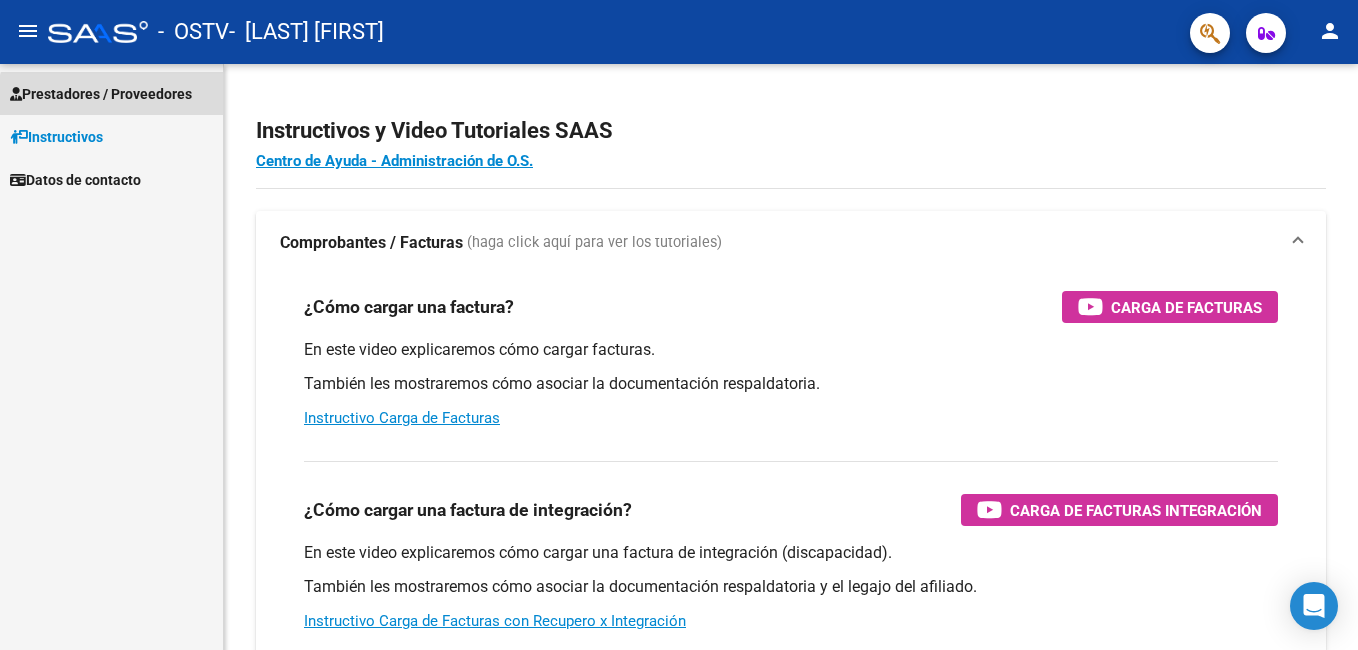 click on "Prestadores / Proveedores" at bounding box center (101, 94) 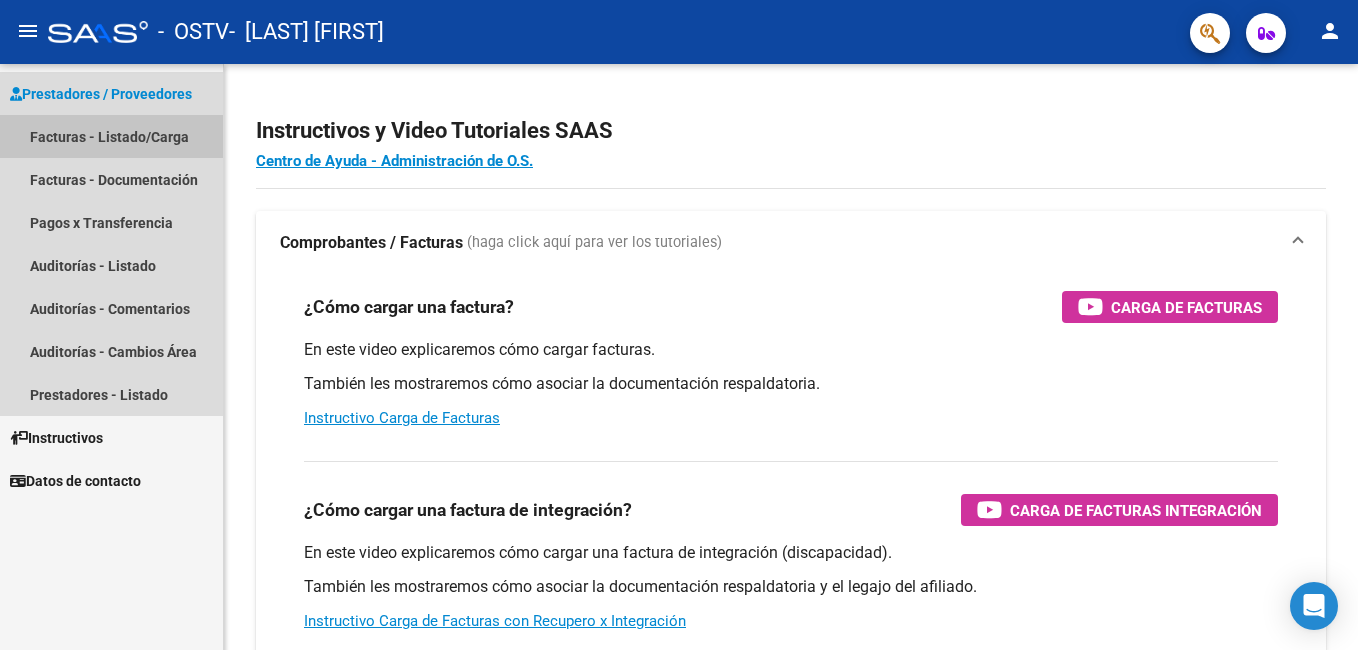 click on "Facturas - Listado/Carga" at bounding box center (111, 136) 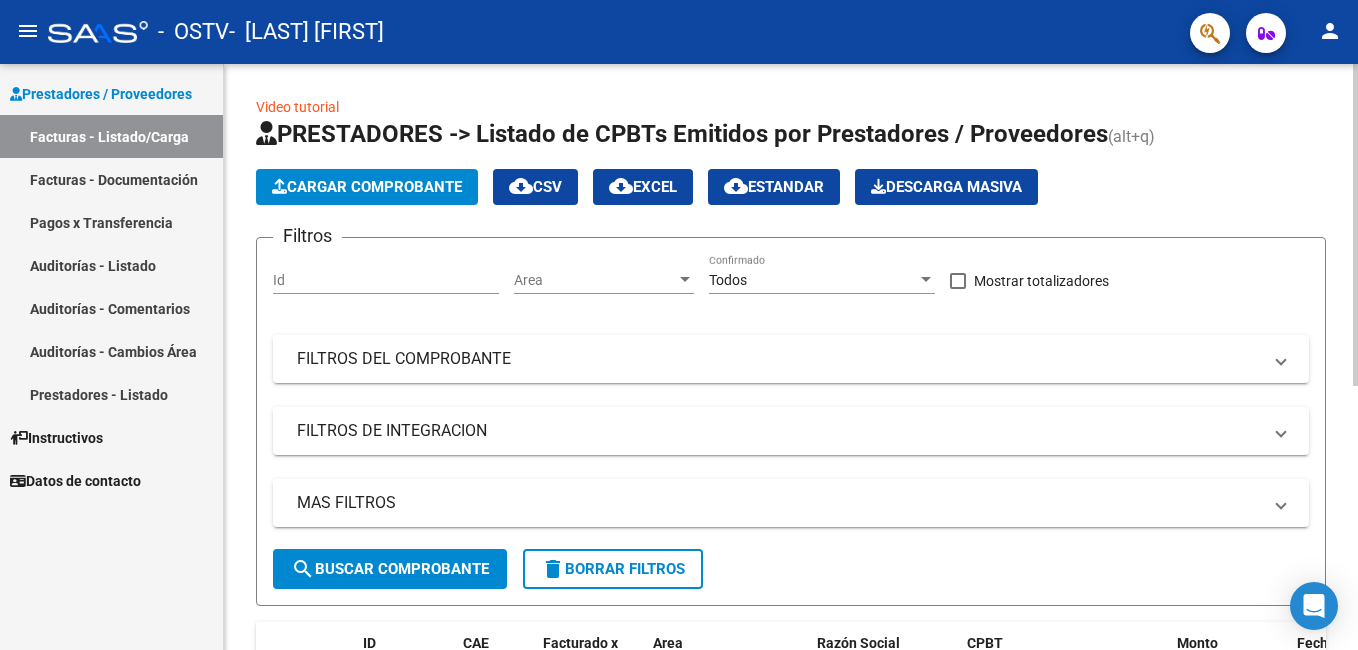 click on "Cargar Comprobante" 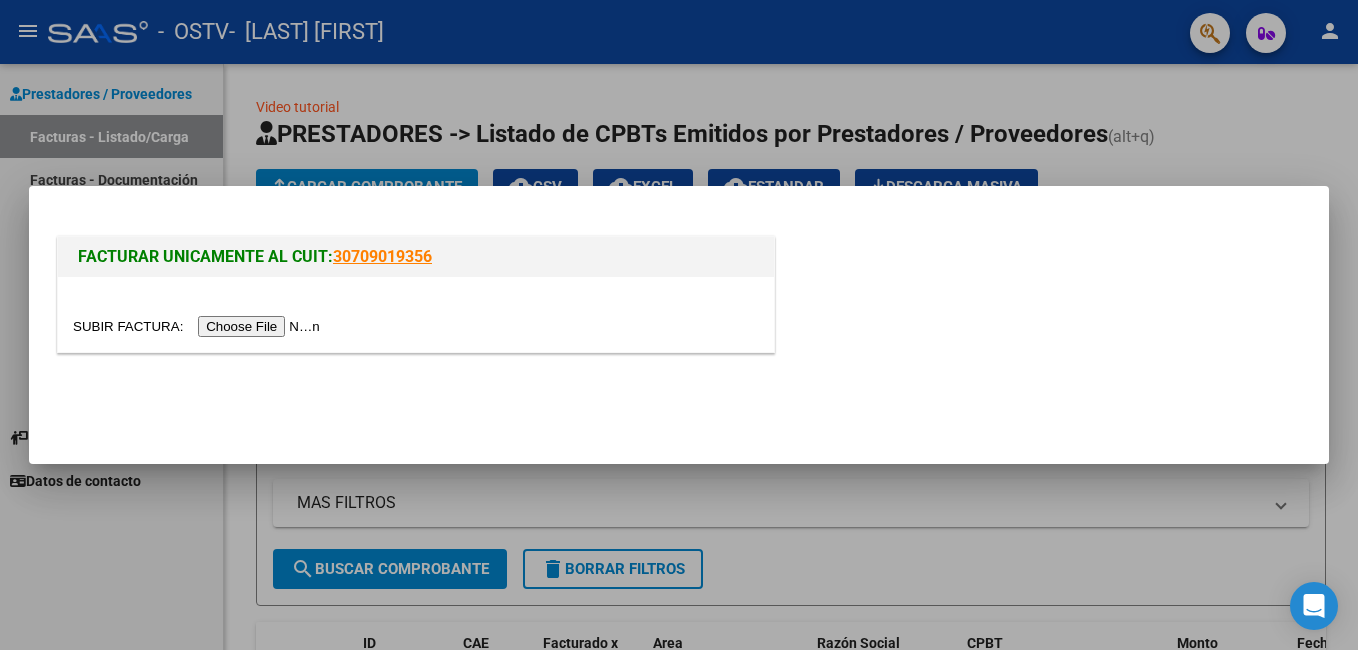 click at bounding box center [199, 326] 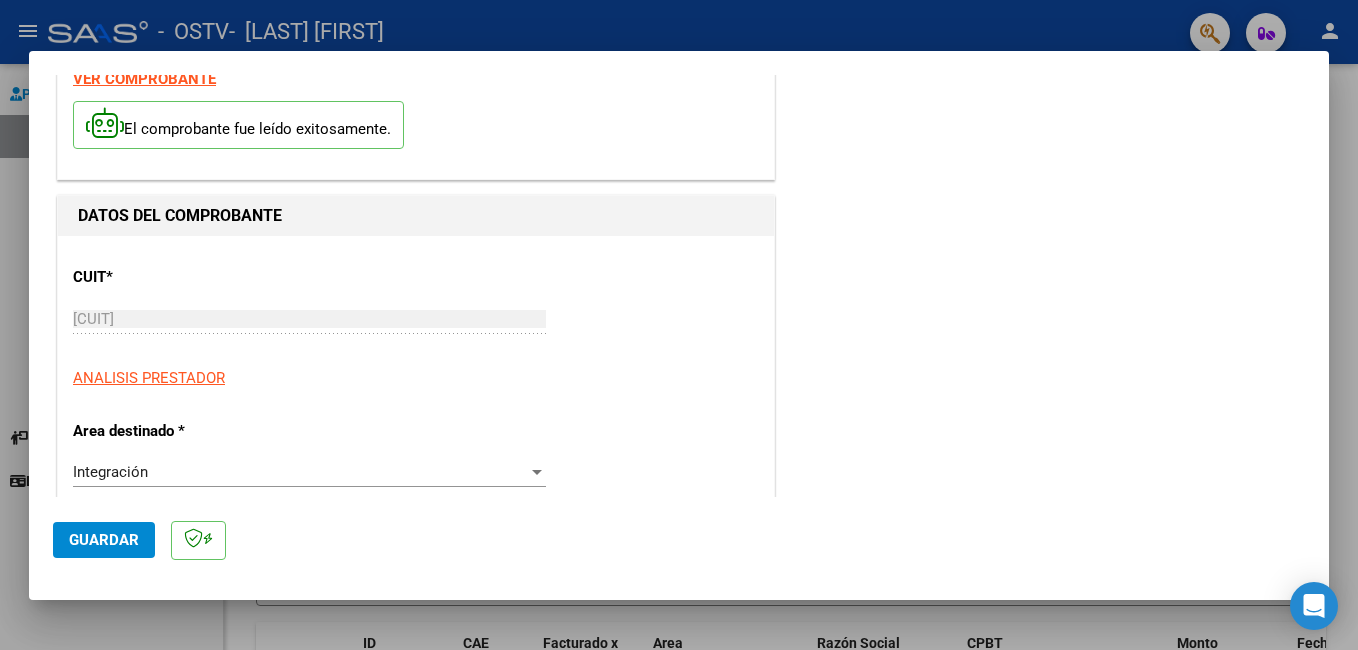 scroll, scrollTop: 200, scrollLeft: 0, axis: vertical 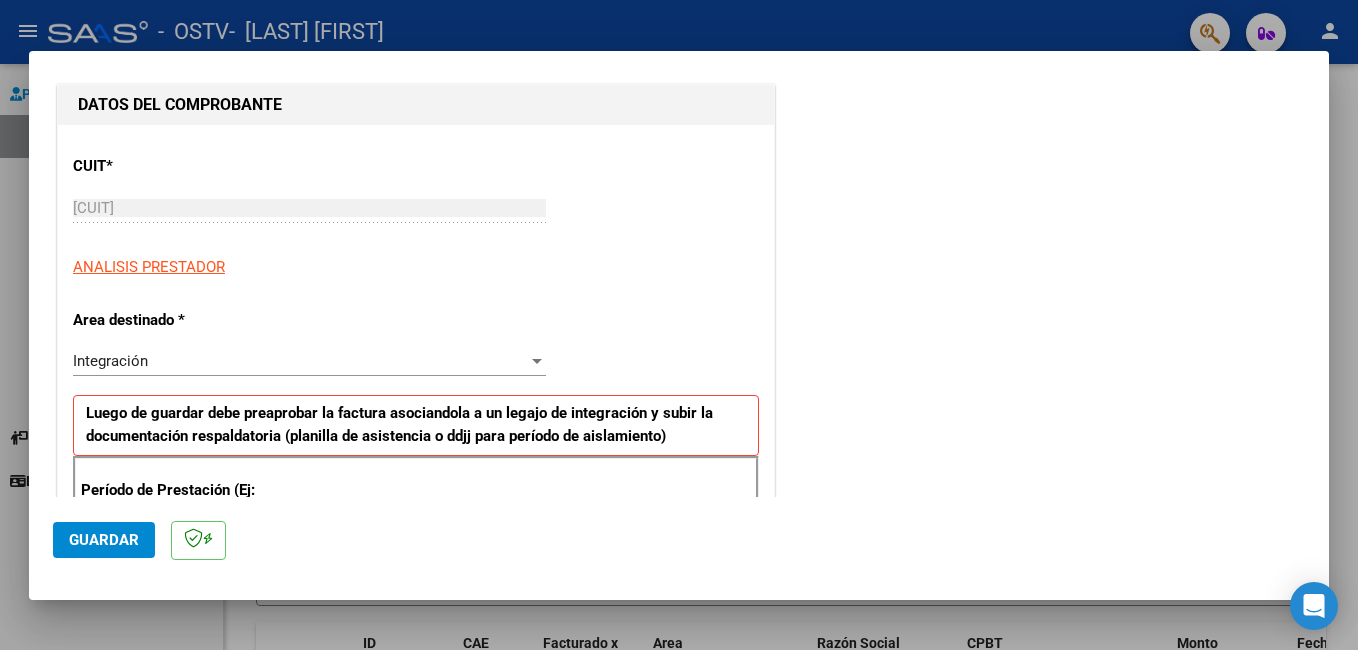click on "Integración" at bounding box center [300, 361] 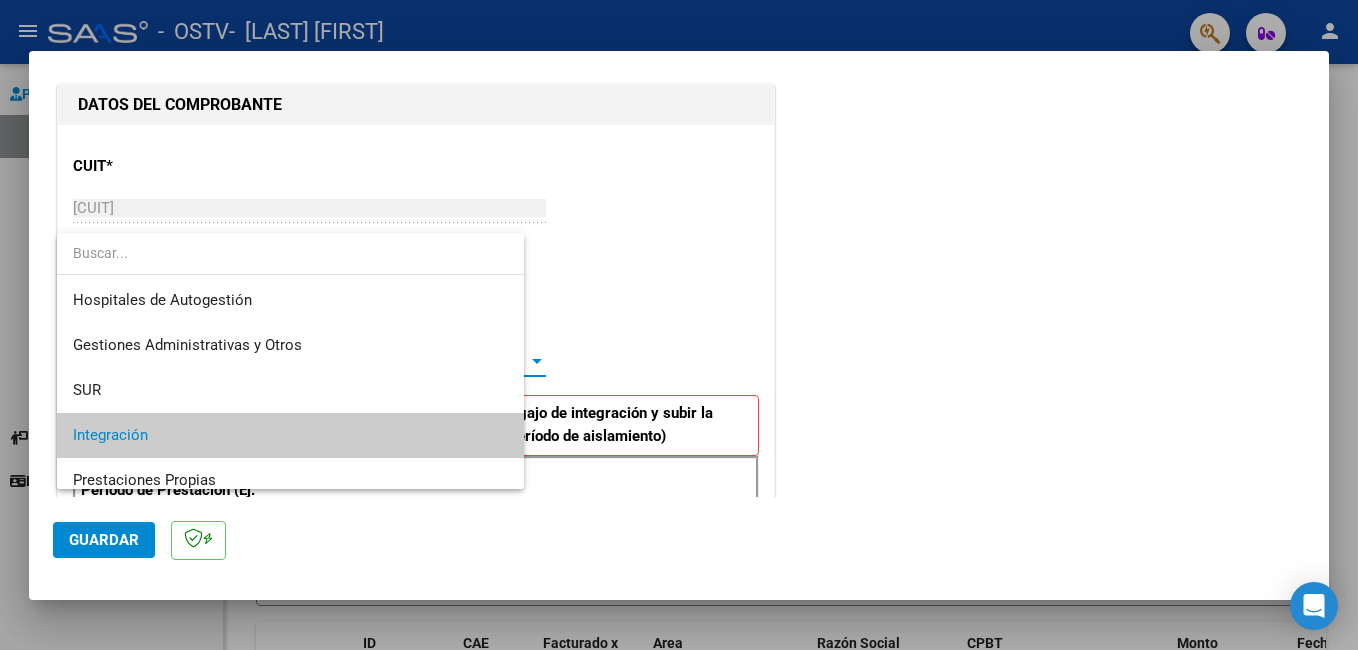 scroll, scrollTop: 75, scrollLeft: 0, axis: vertical 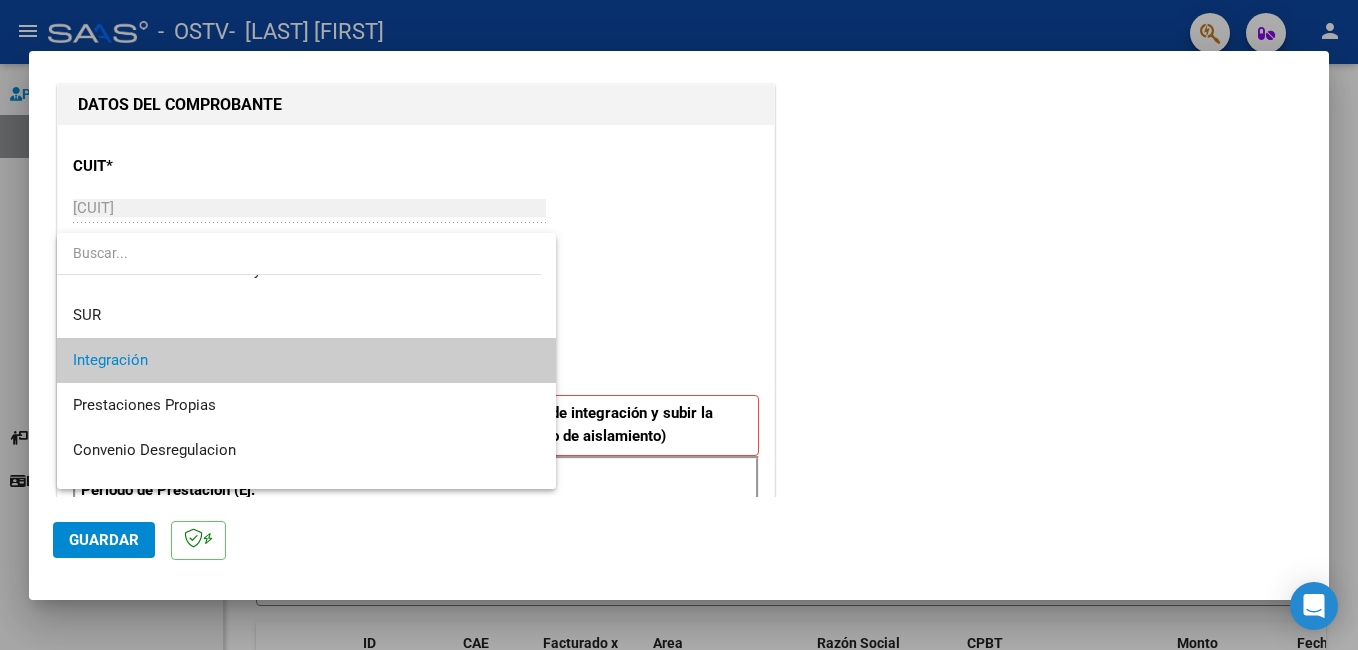 click on "Integración" at bounding box center (306, 360) 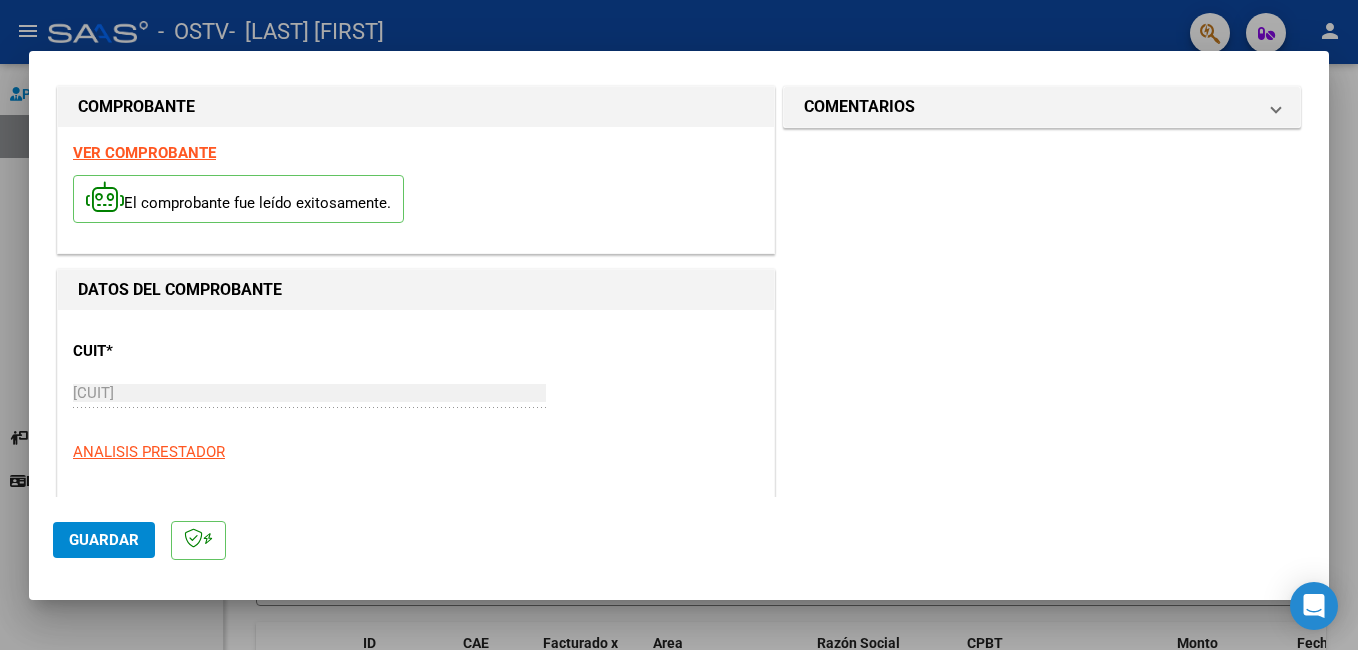scroll, scrollTop: 0, scrollLeft: 0, axis: both 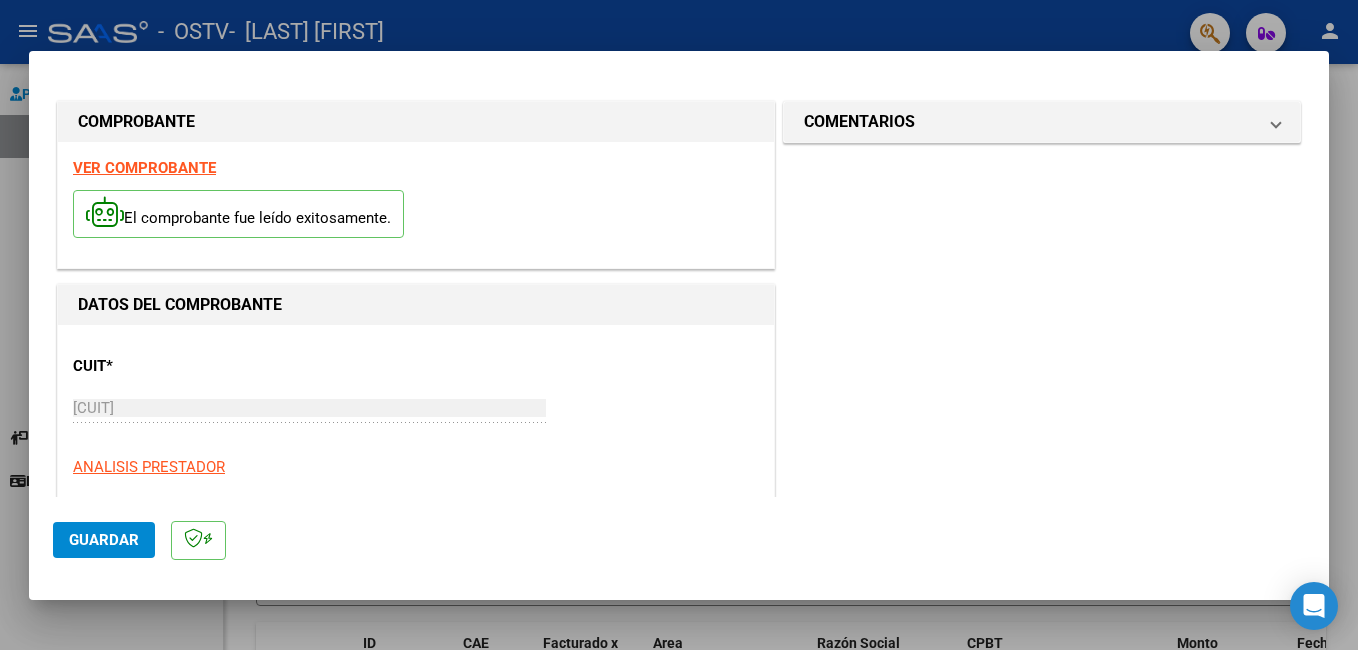 click on "Guardar" 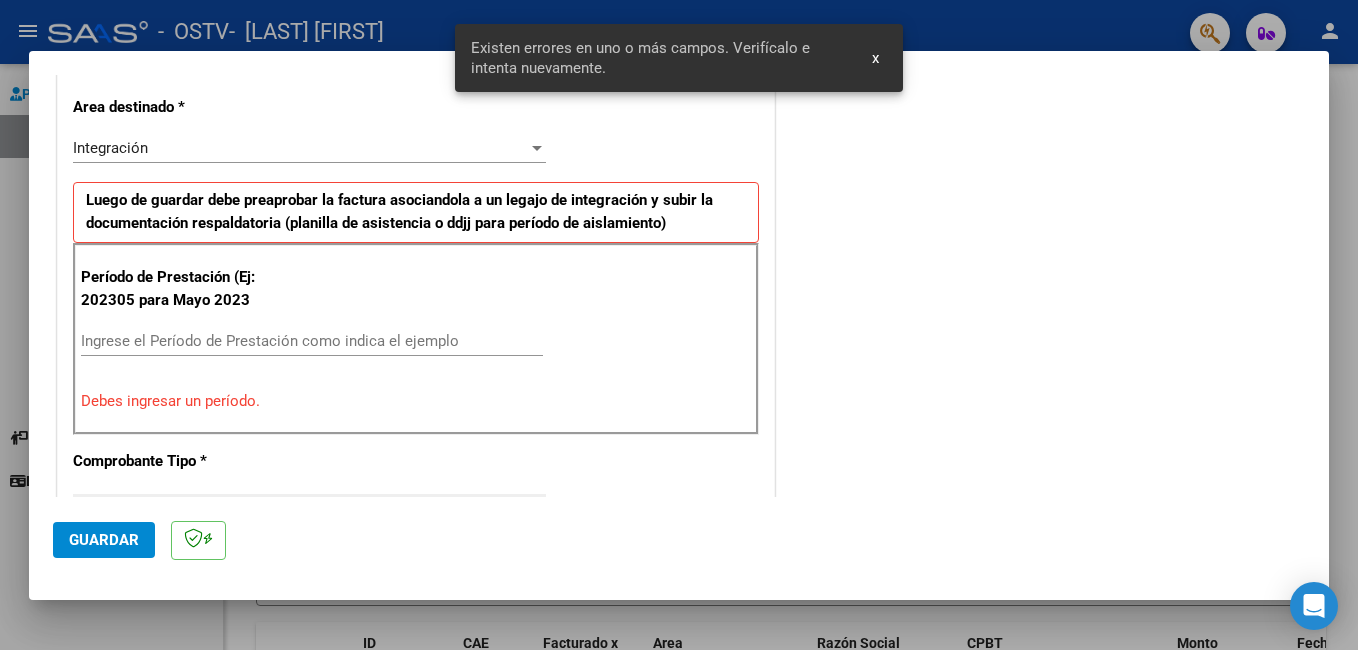 scroll, scrollTop: 448, scrollLeft: 0, axis: vertical 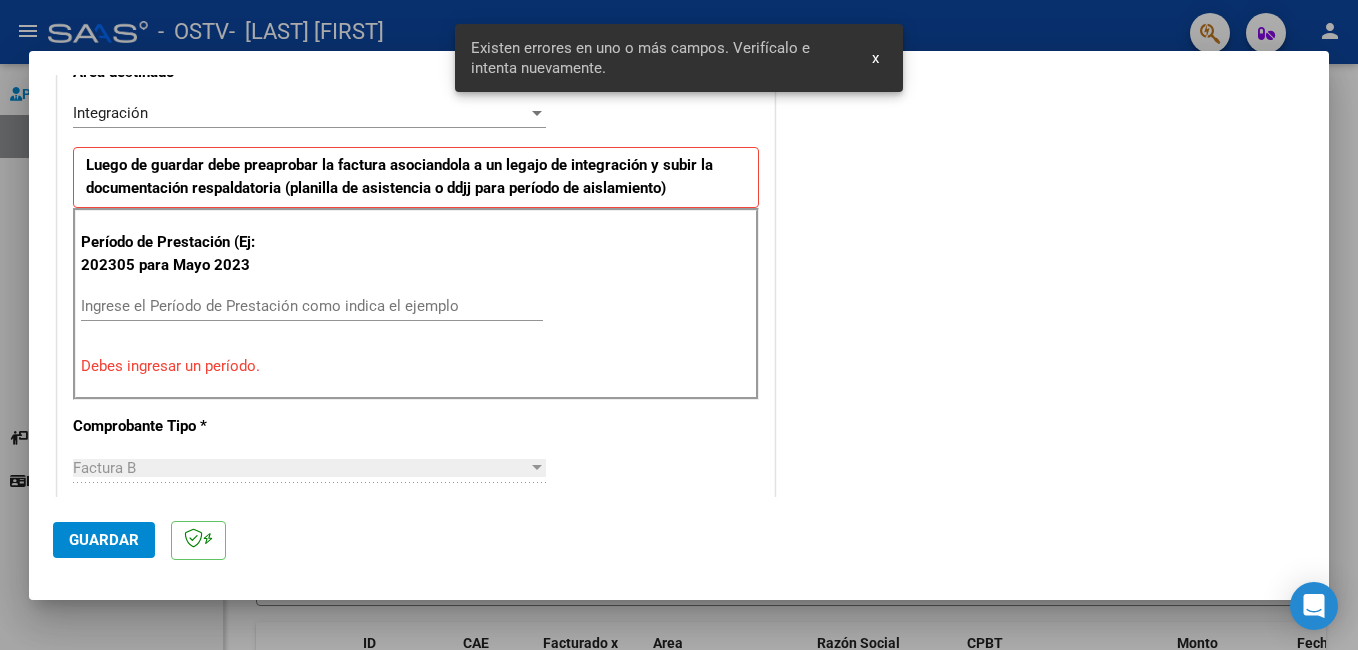 click on "Ingrese el Período de Prestación como indica el ejemplo" at bounding box center (312, 306) 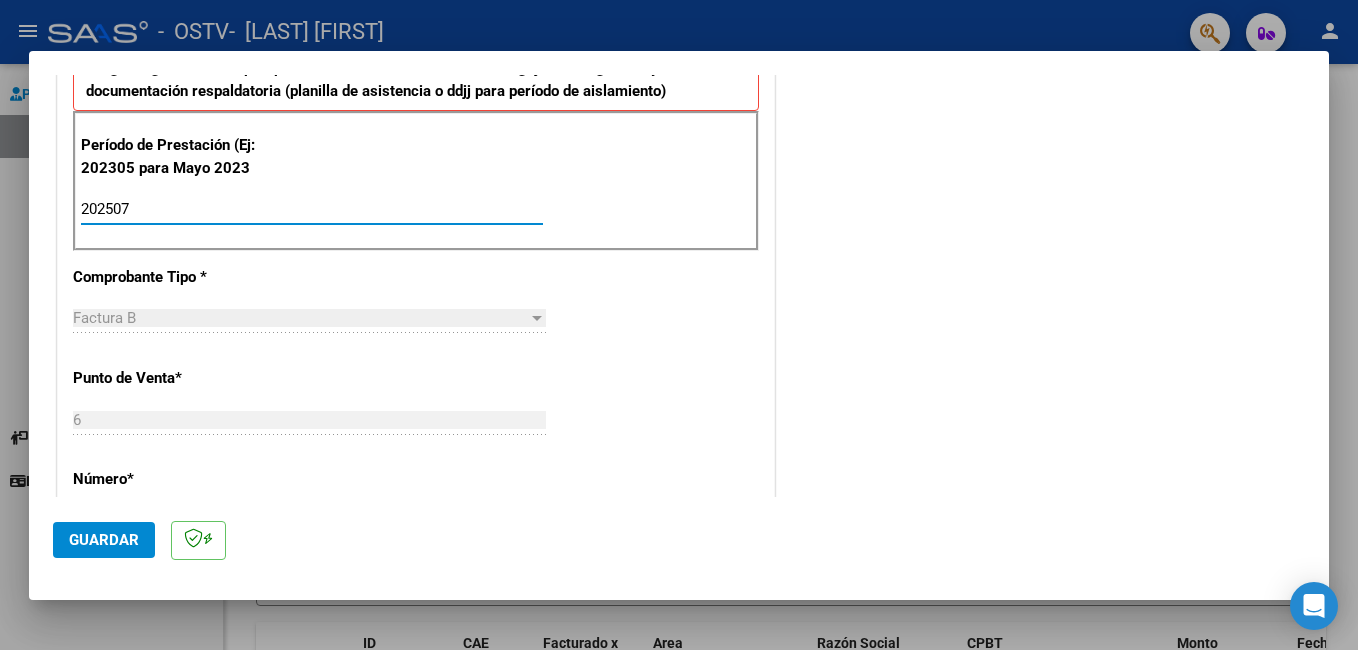 scroll, scrollTop: 648, scrollLeft: 0, axis: vertical 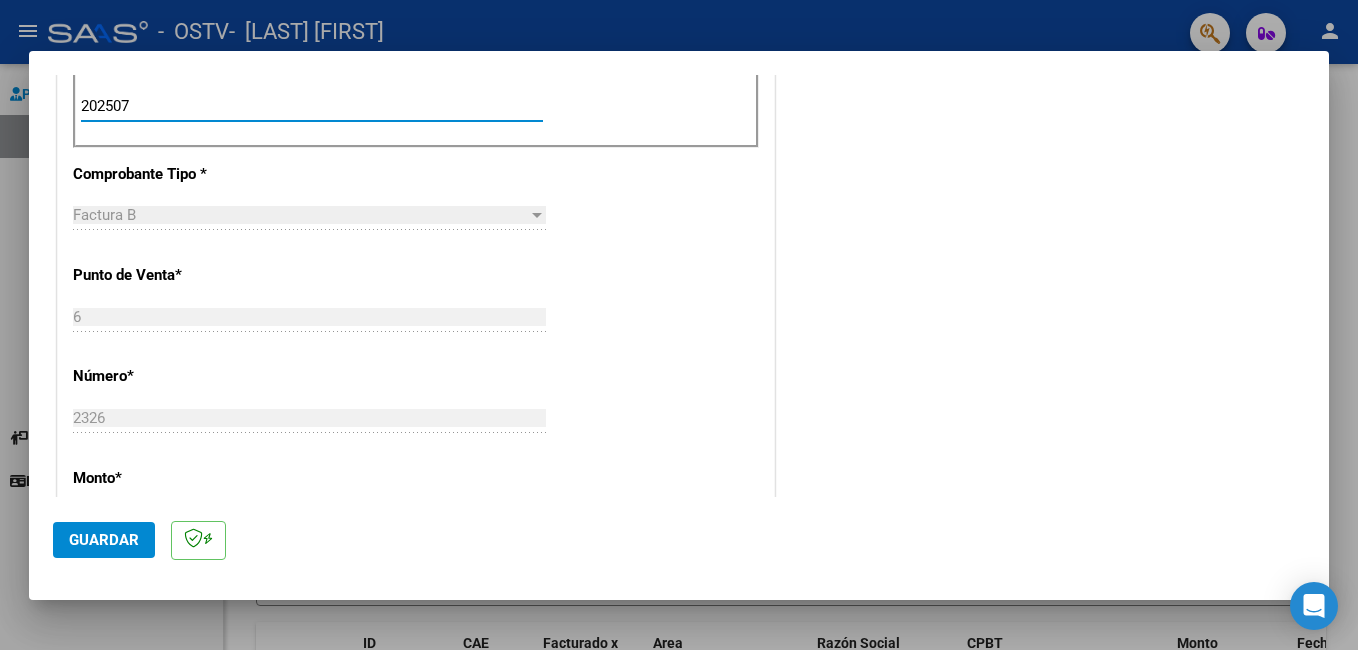 type on "202507" 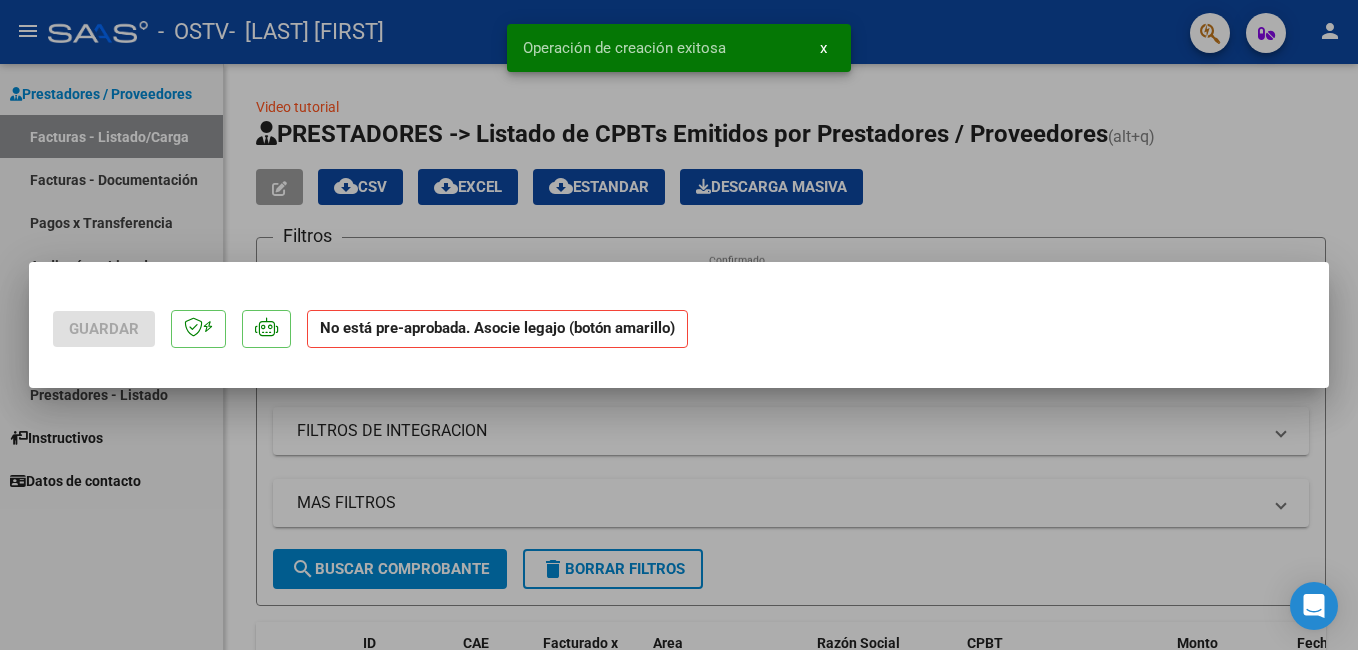 scroll, scrollTop: 0, scrollLeft: 0, axis: both 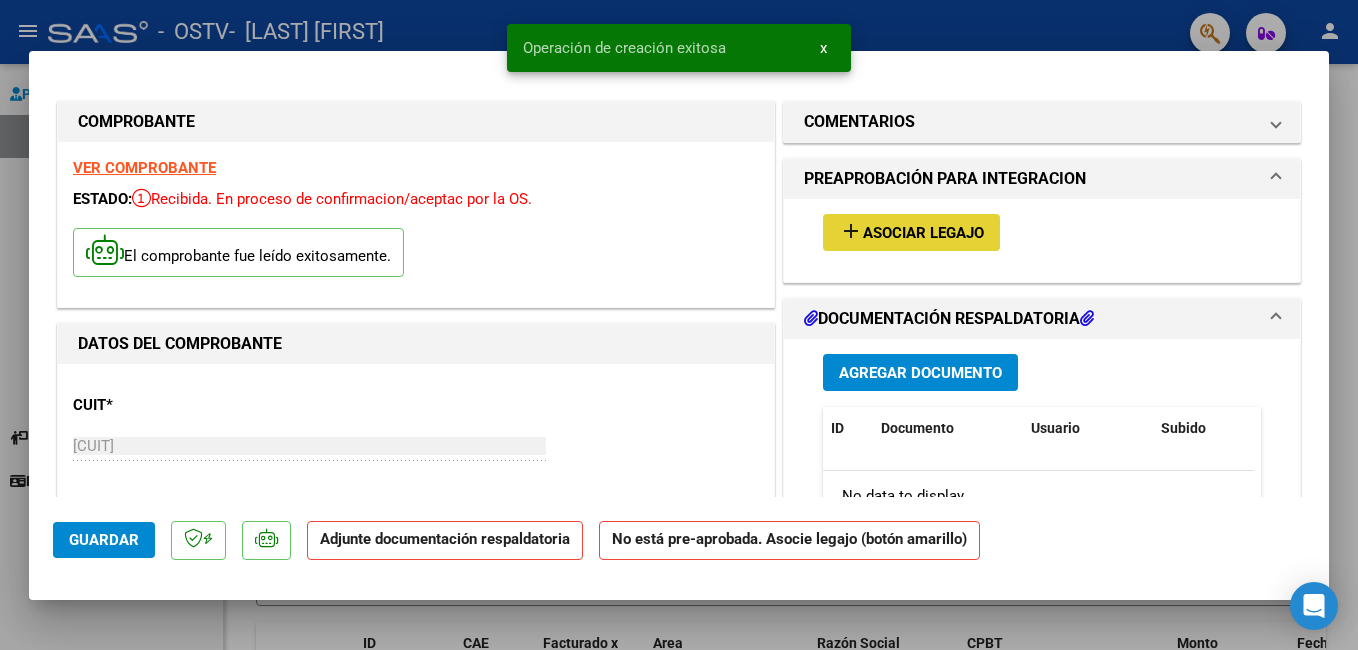 click on "Asociar Legajo" at bounding box center (923, 233) 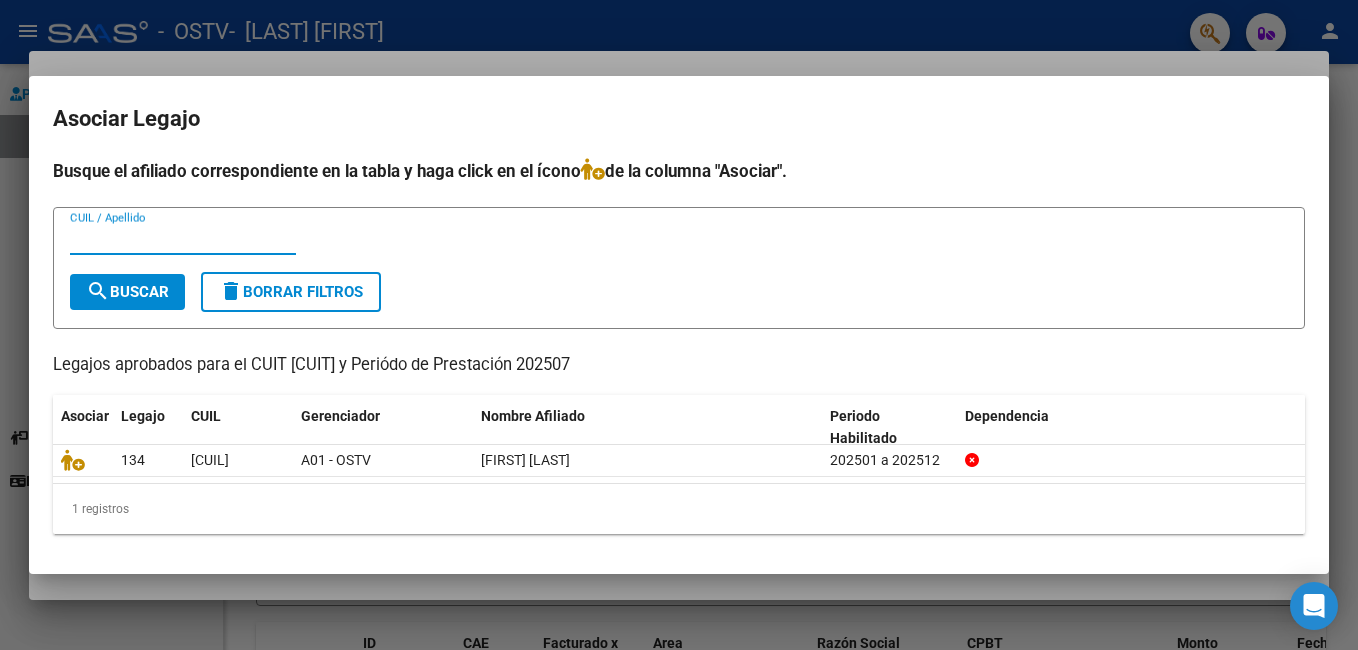 click on "CUIL / Apellido" at bounding box center [183, 239] 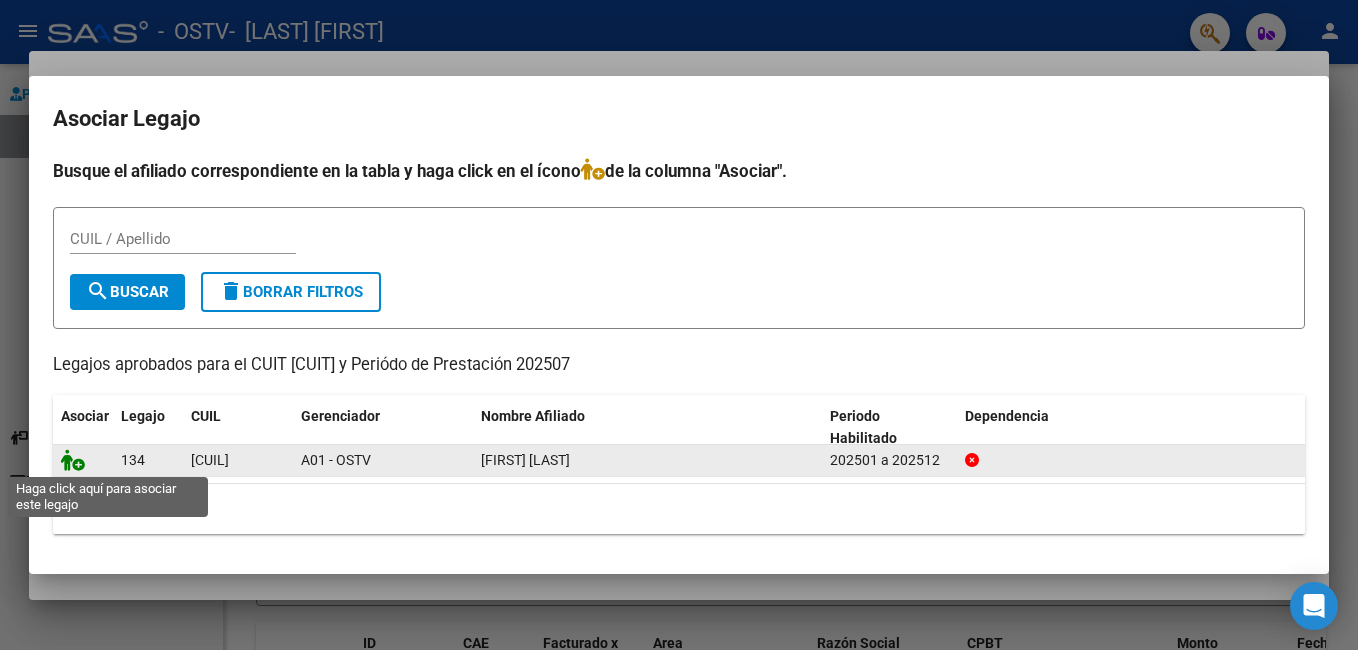 click 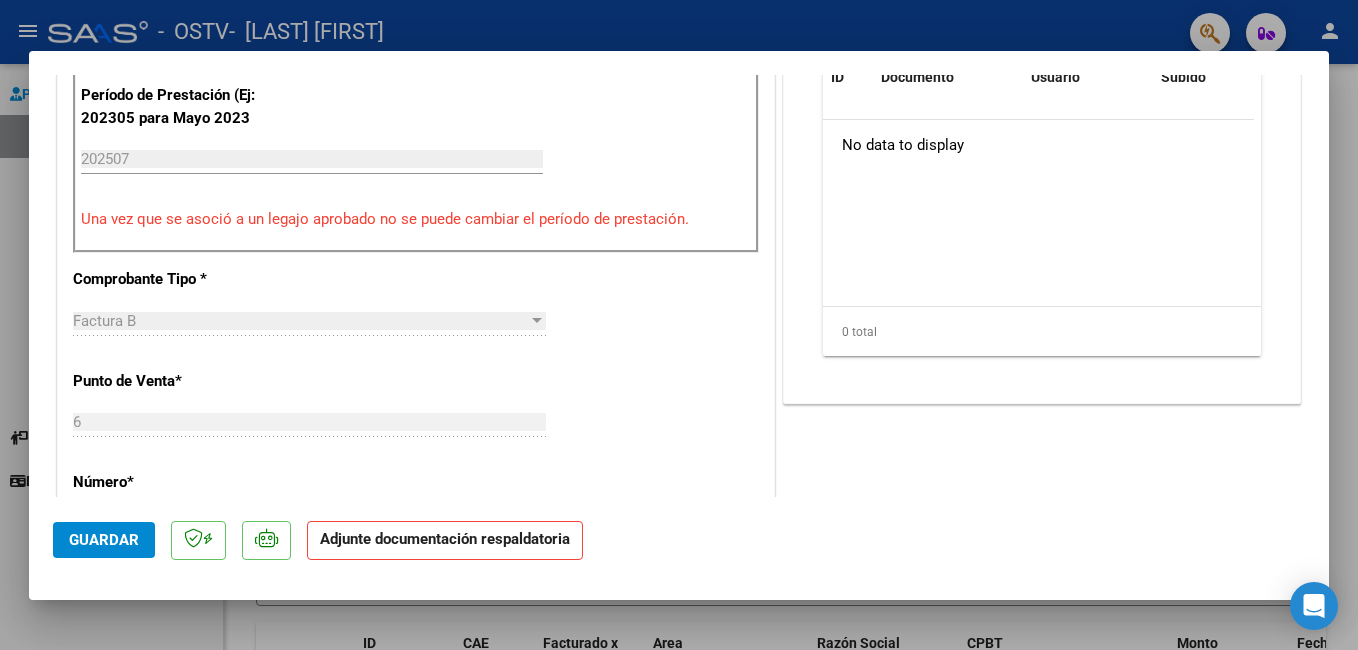 scroll, scrollTop: 900, scrollLeft: 0, axis: vertical 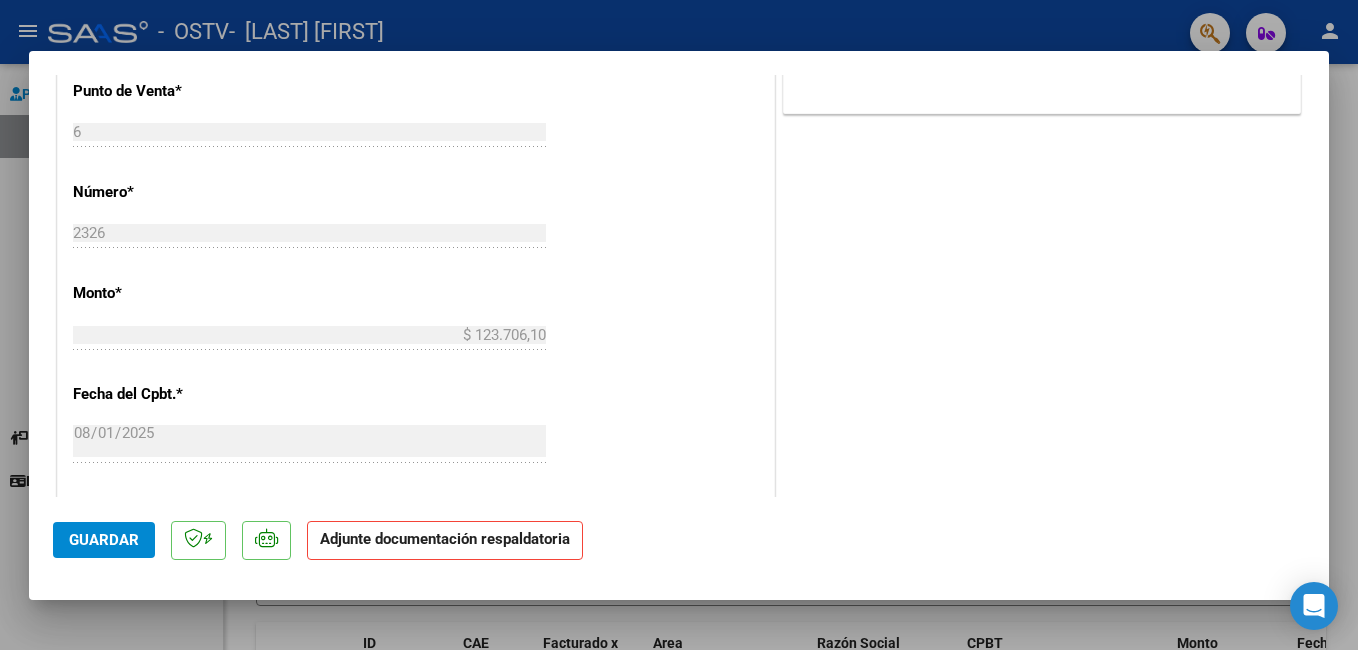 click on "Guardar" 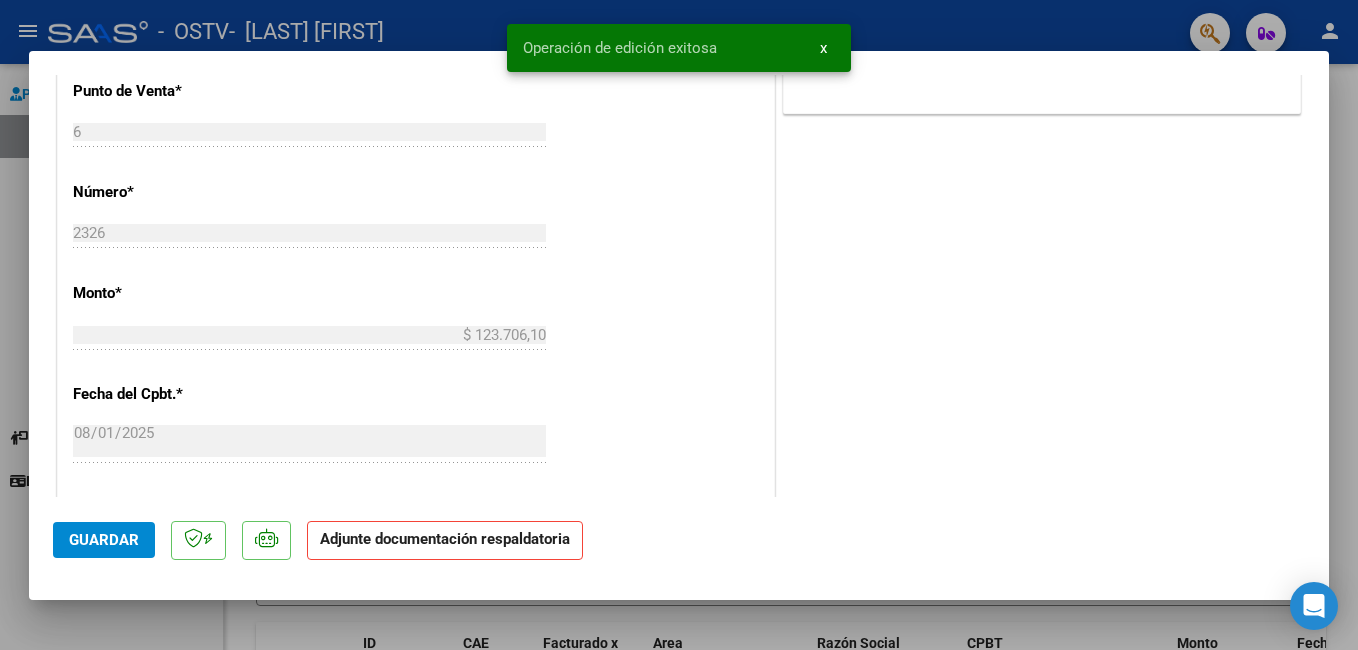 click on "Guardar" 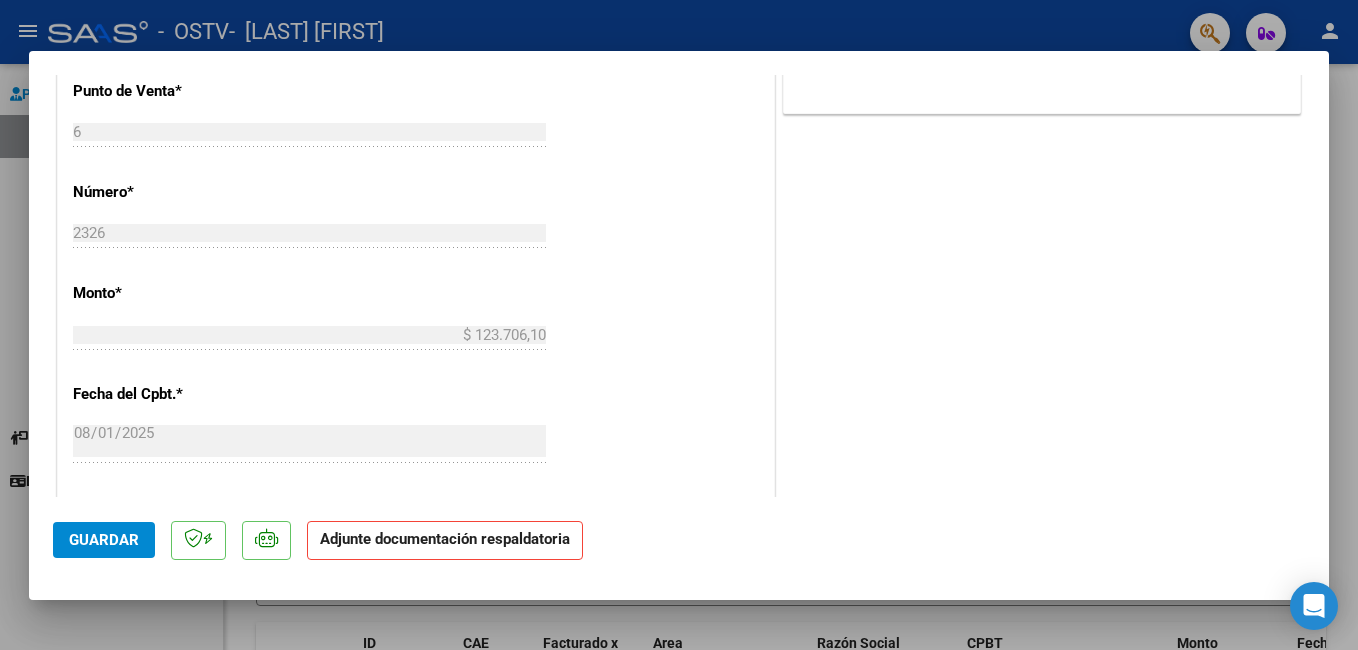 click on "Adjunte documentación respaldatoria" 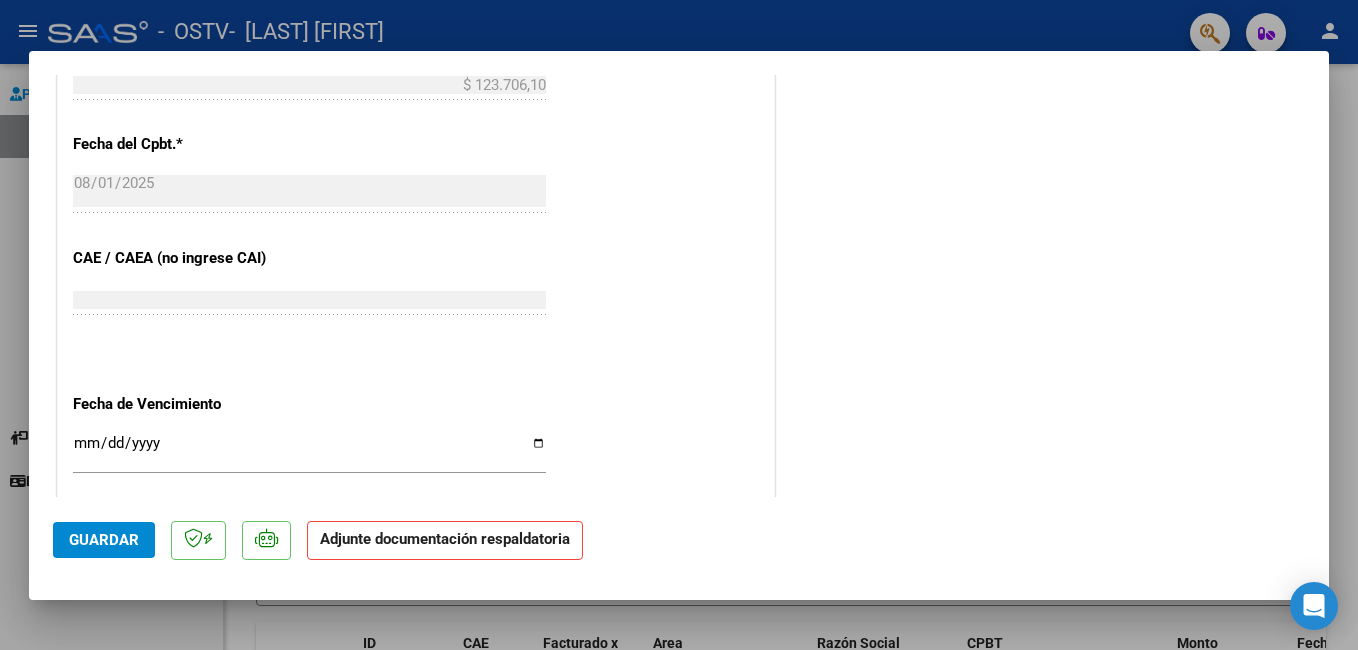 scroll, scrollTop: 1367, scrollLeft: 0, axis: vertical 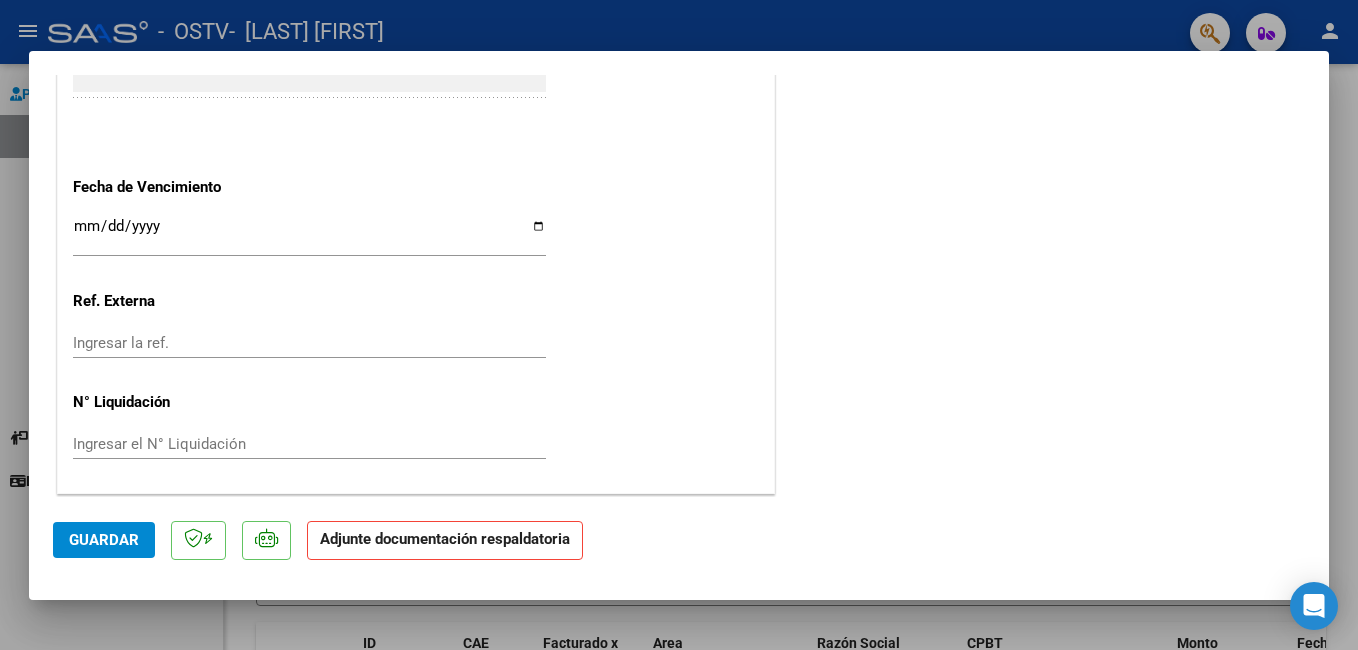 click on "Adjunte documentación respaldatoria" 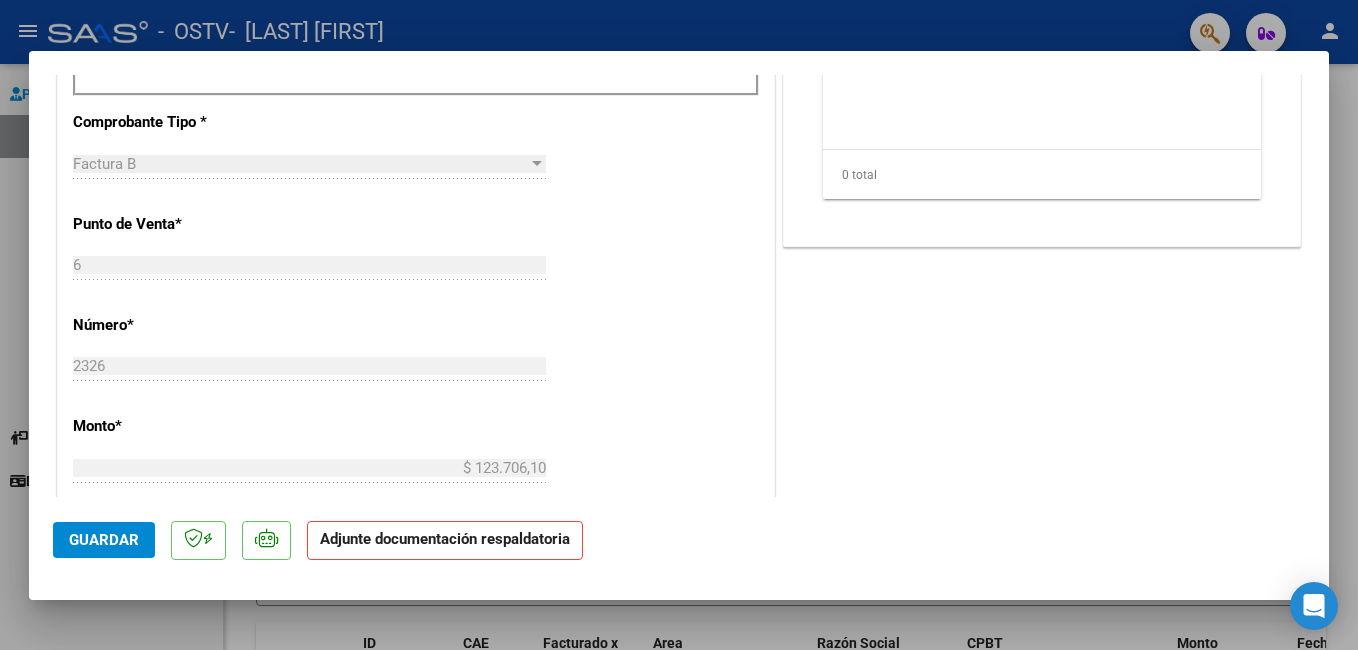 click at bounding box center [679, 325] 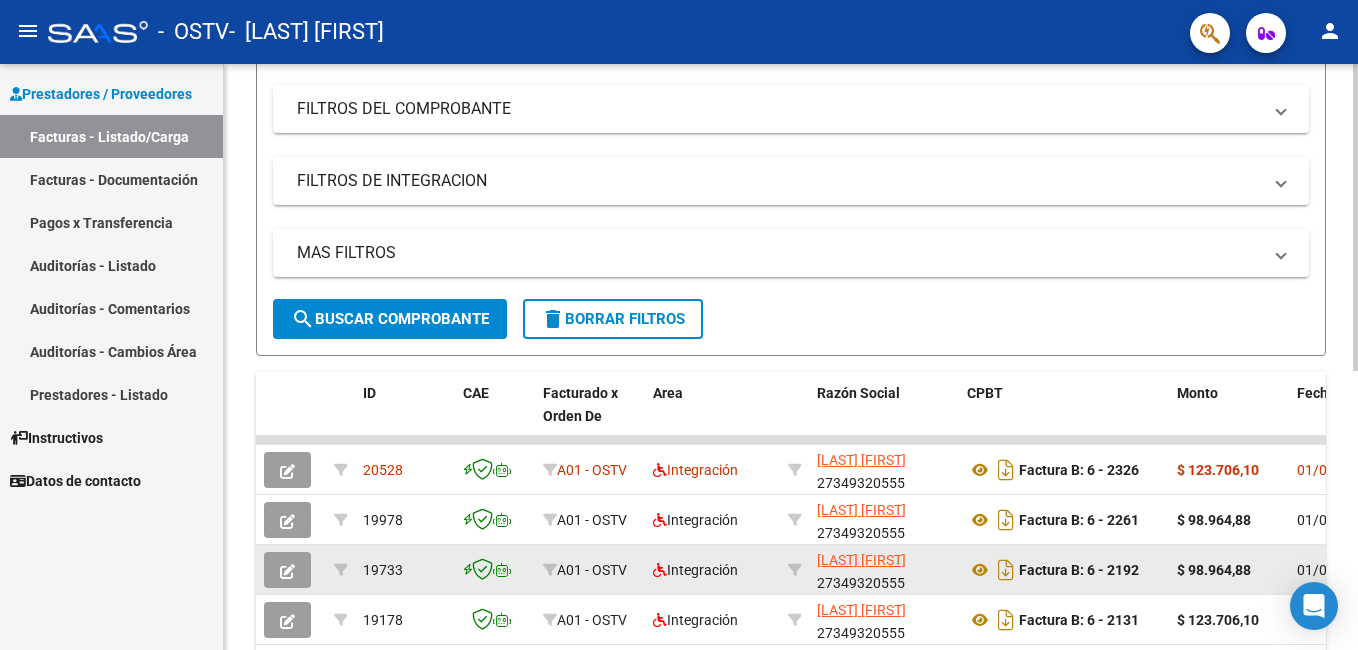 scroll, scrollTop: 300, scrollLeft: 0, axis: vertical 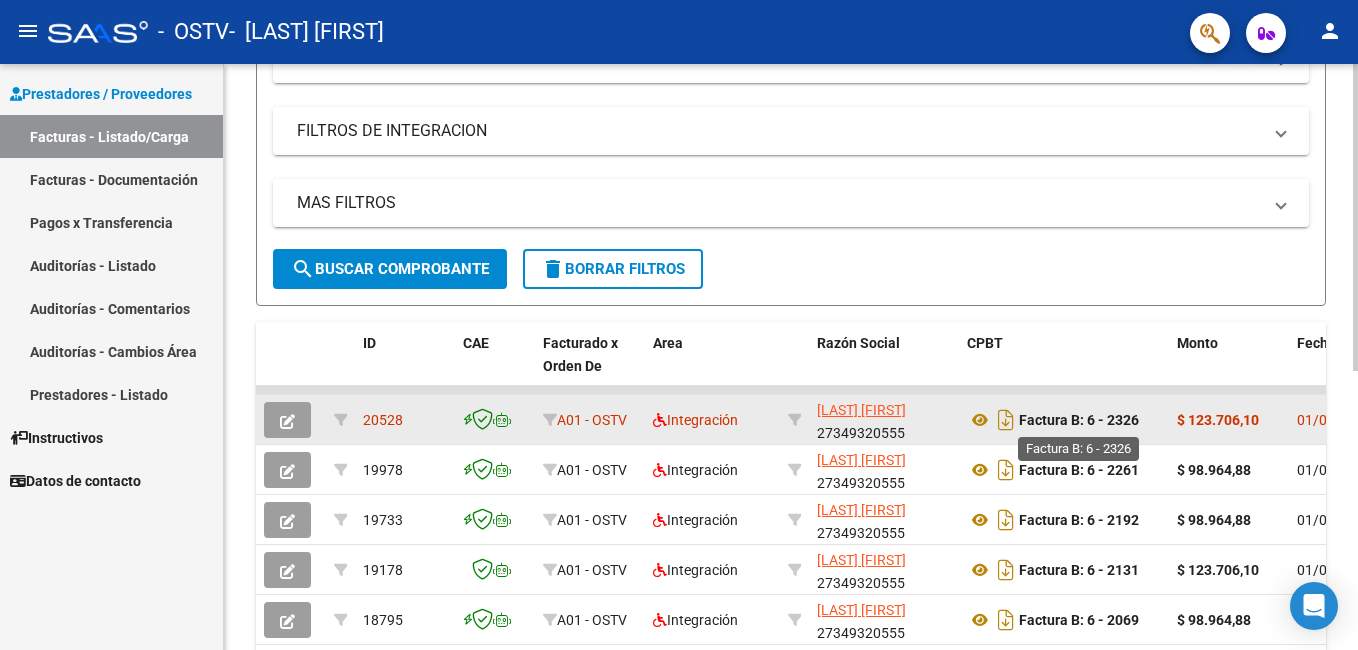 click on "Factura B: 6 - 2326" 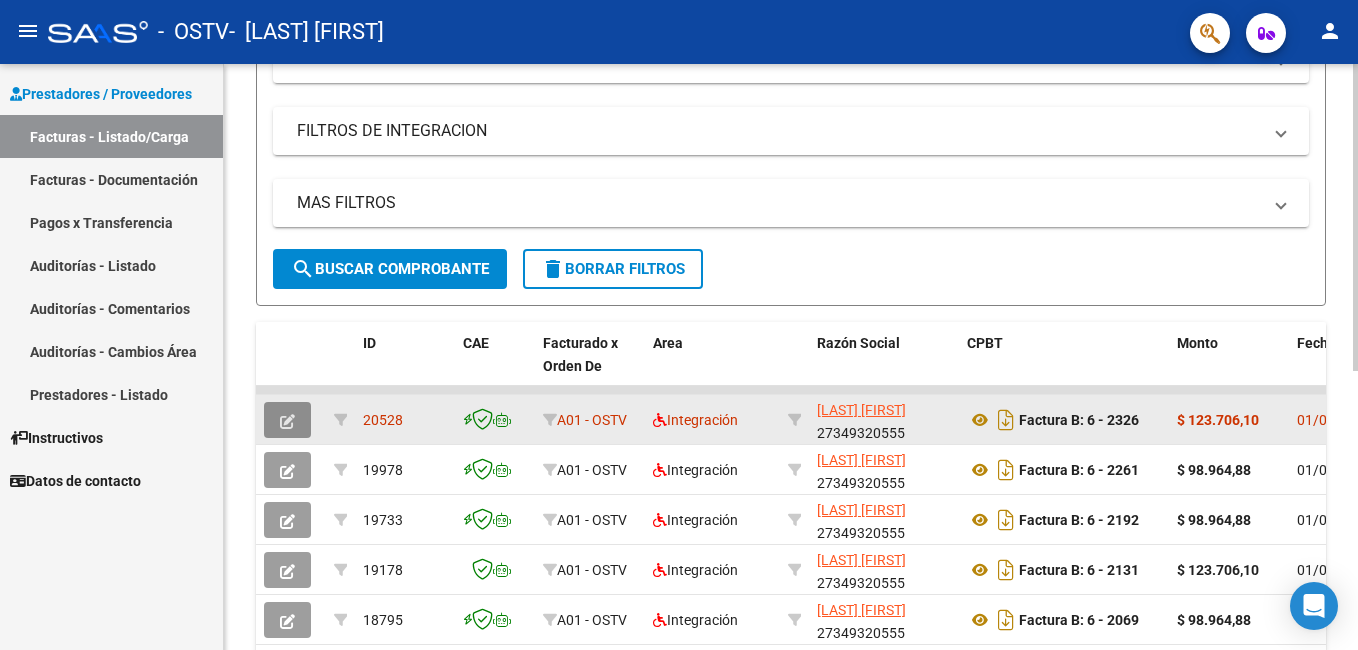 click 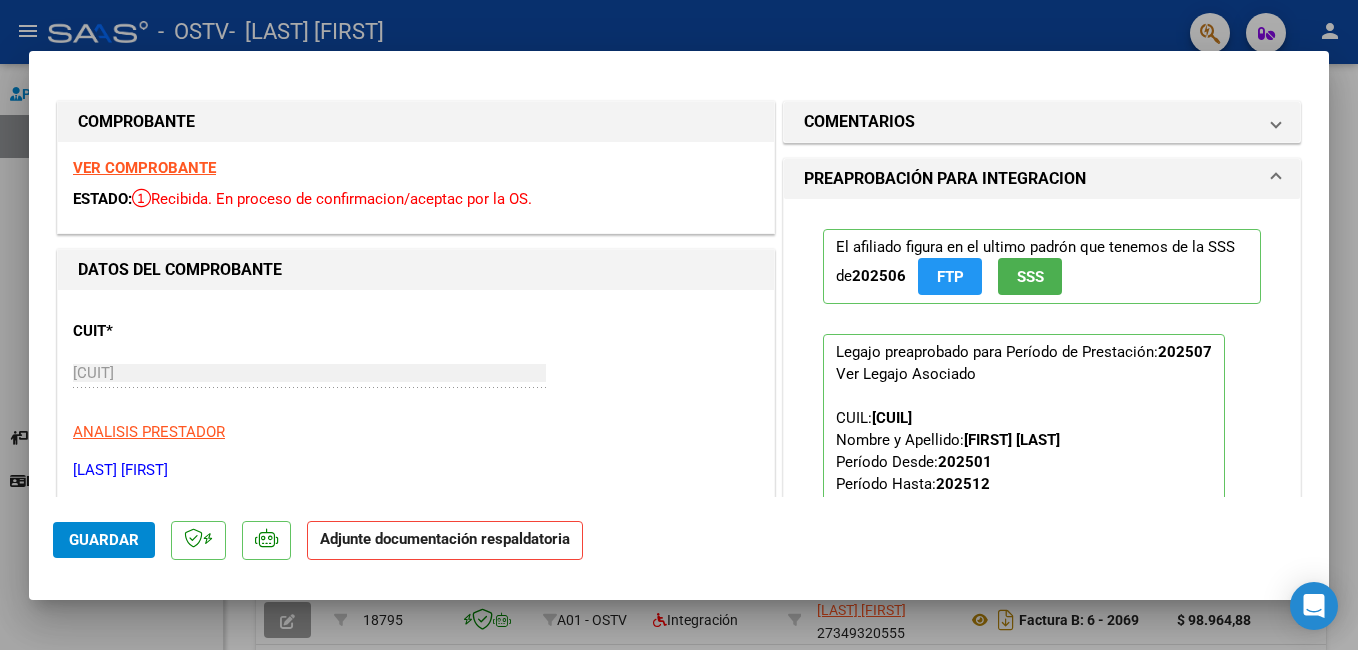scroll, scrollTop: 400, scrollLeft: 0, axis: vertical 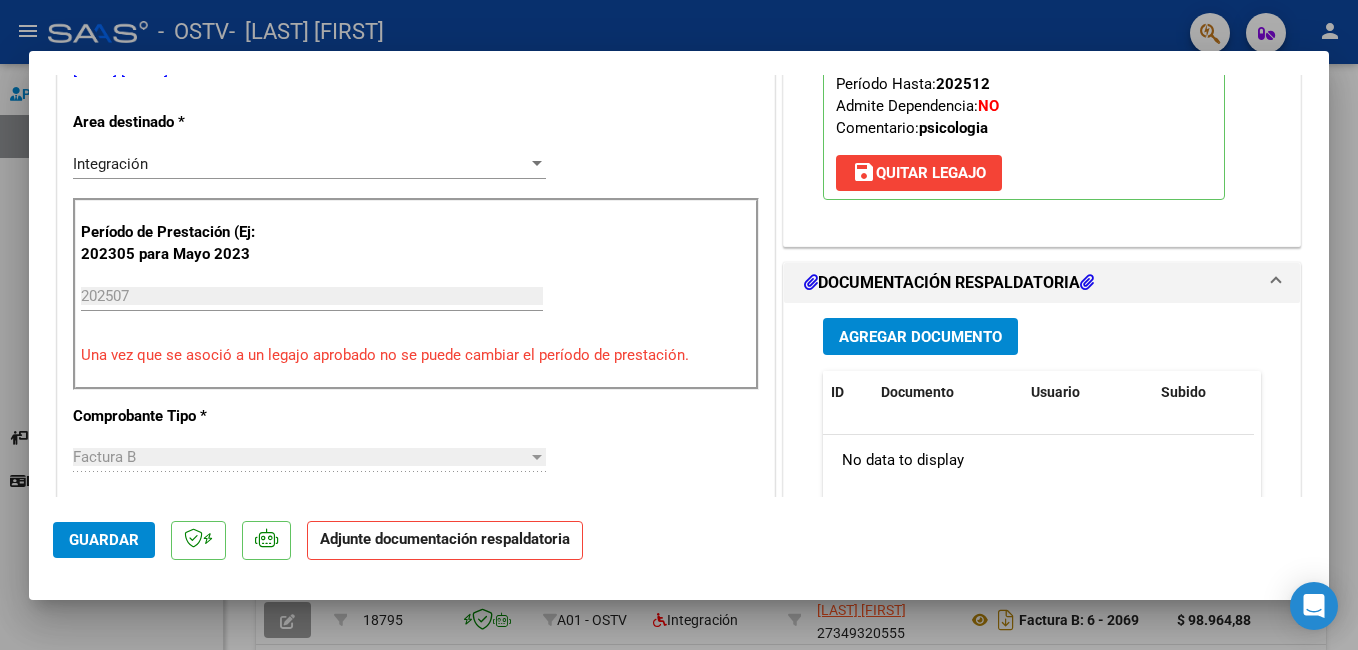 click on "Agregar Documento" at bounding box center (920, 337) 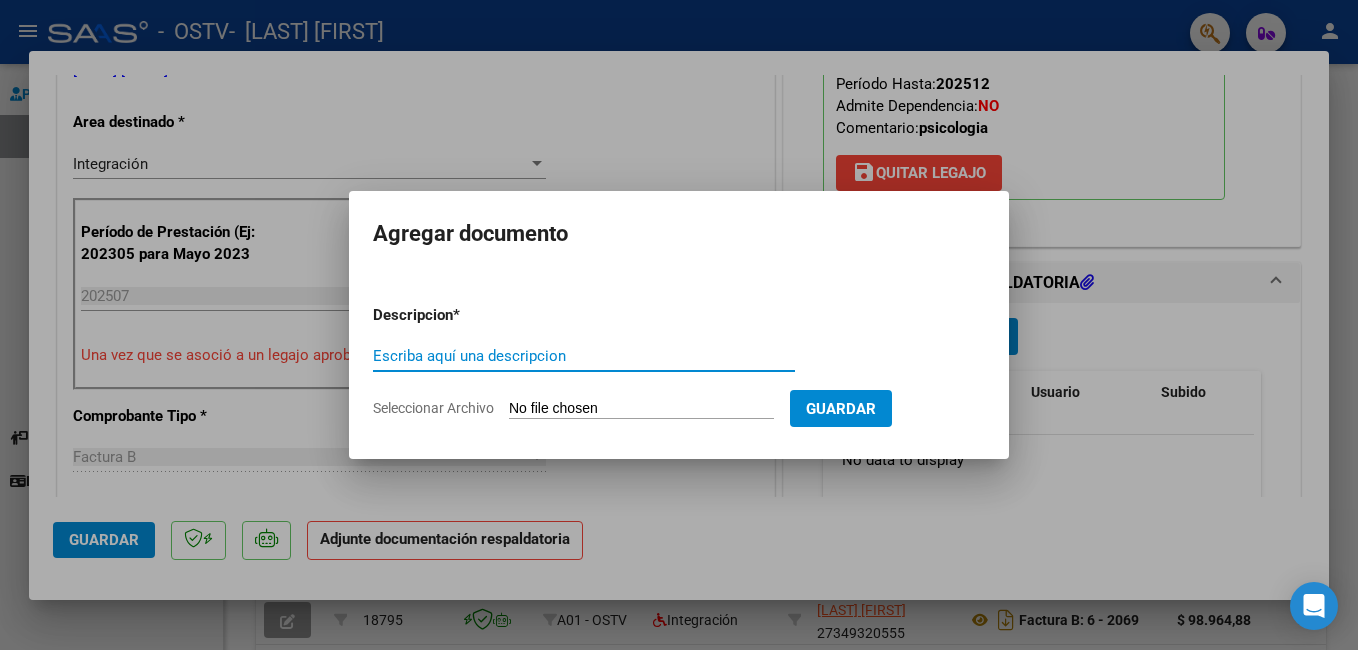 click on "Escriba aquí una descripcion" at bounding box center (584, 356) 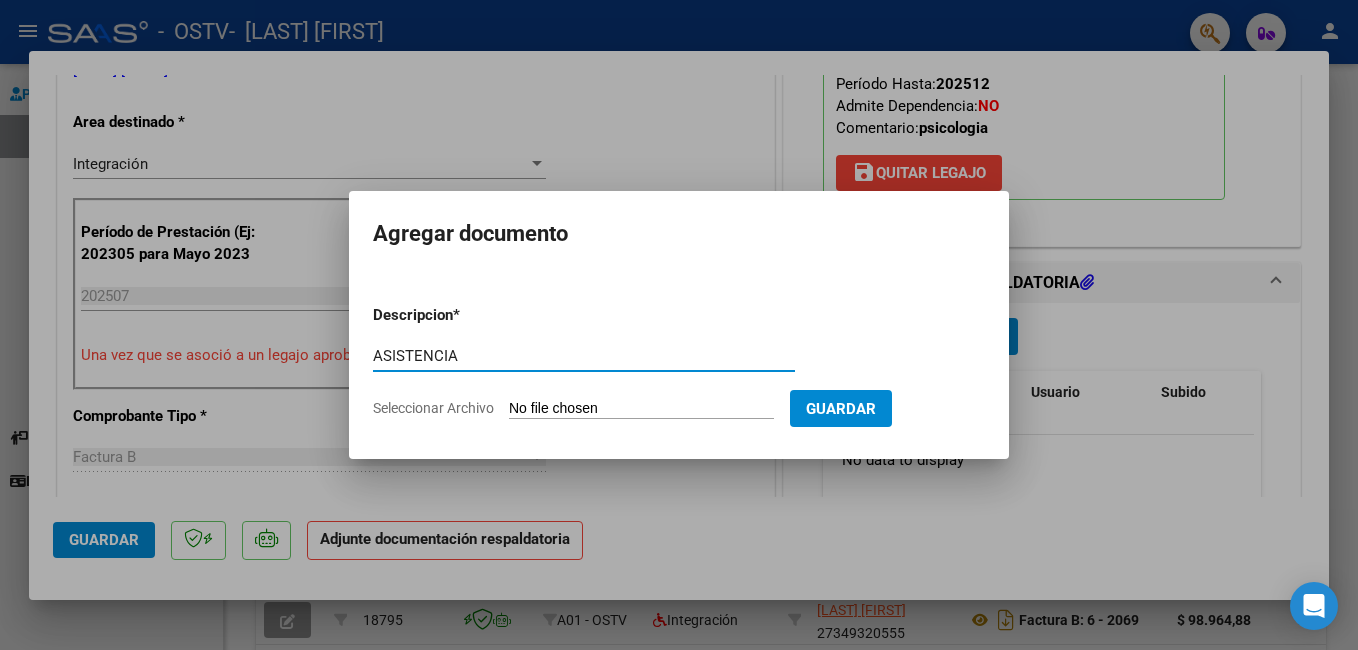 type on "ASISTENCIA" 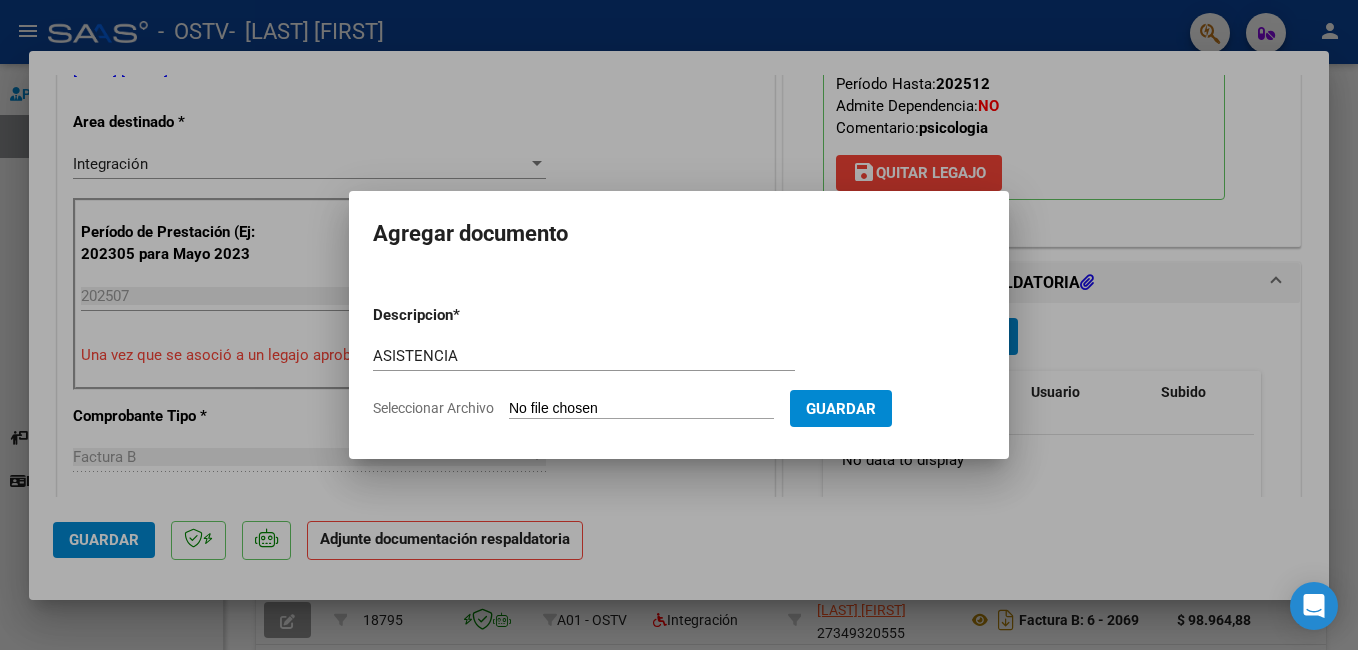 click on "Seleccionar Archivo" at bounding box center (641, 409) 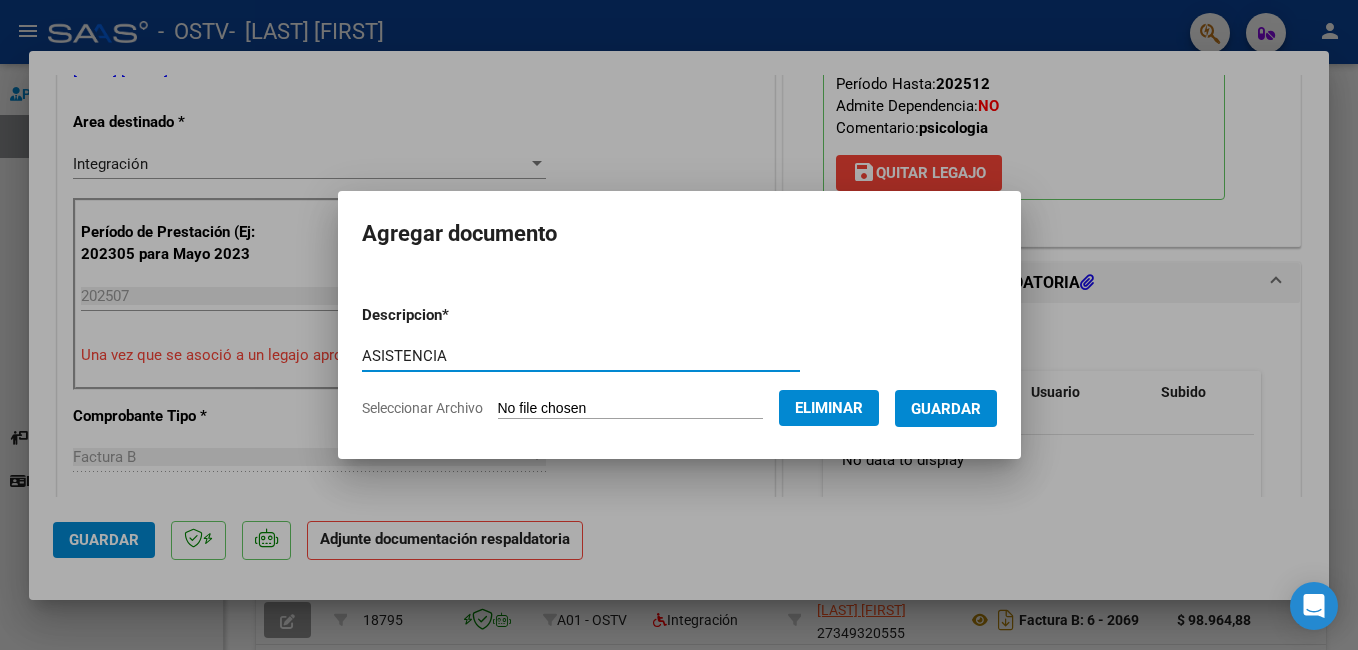 click on "ASISTENCIA" at bounding box center [581, 356] 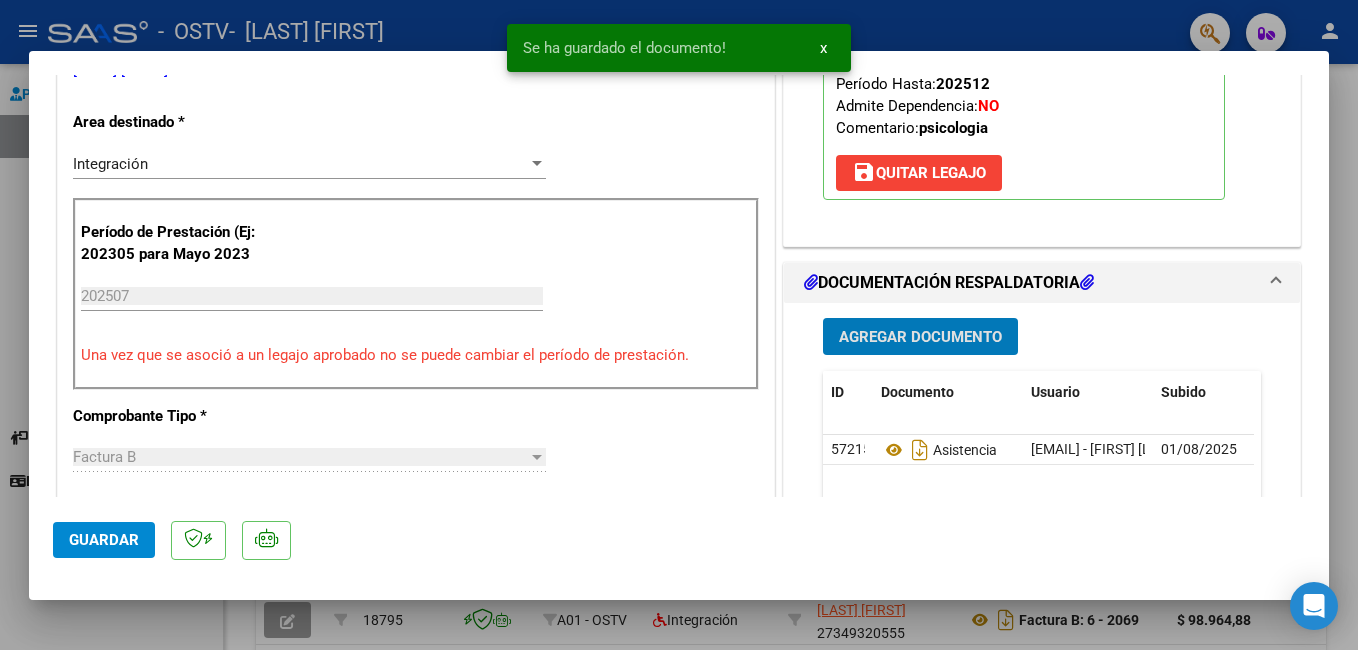click on "Agregar Documento" at bounding box center (920, 337) 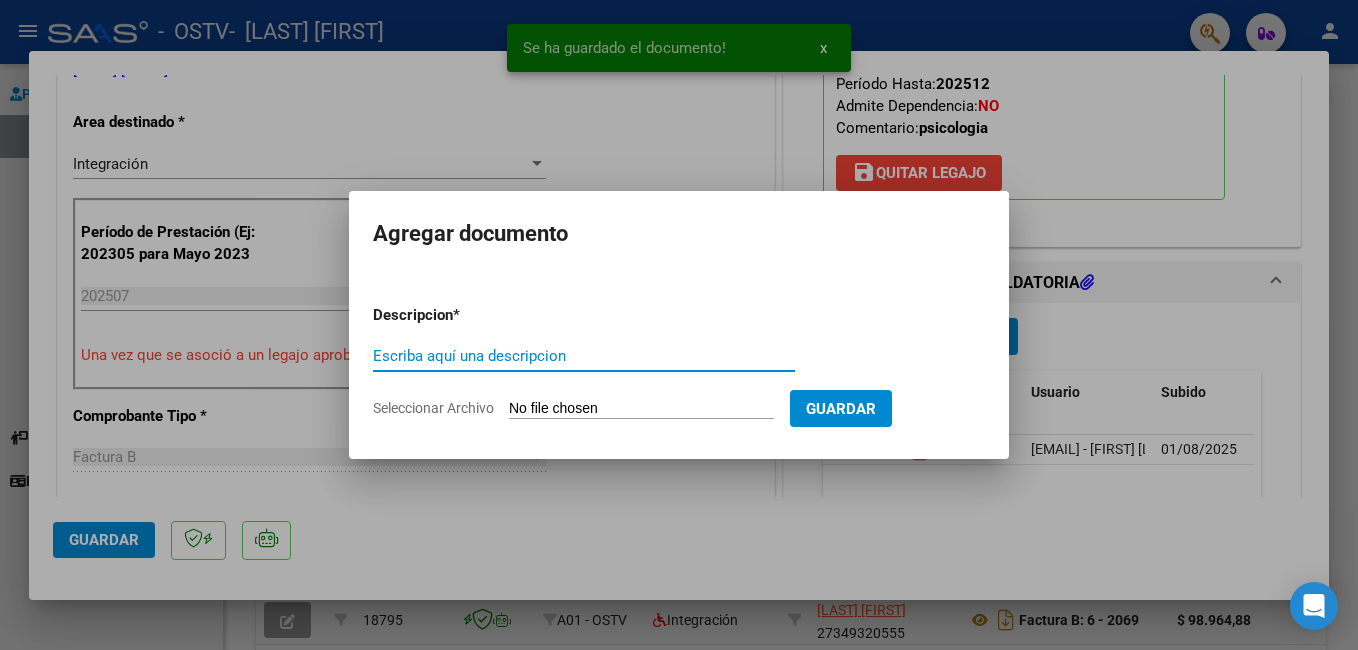 click on "Escriba aquí una descripcion" at bounding box center [584, 356] 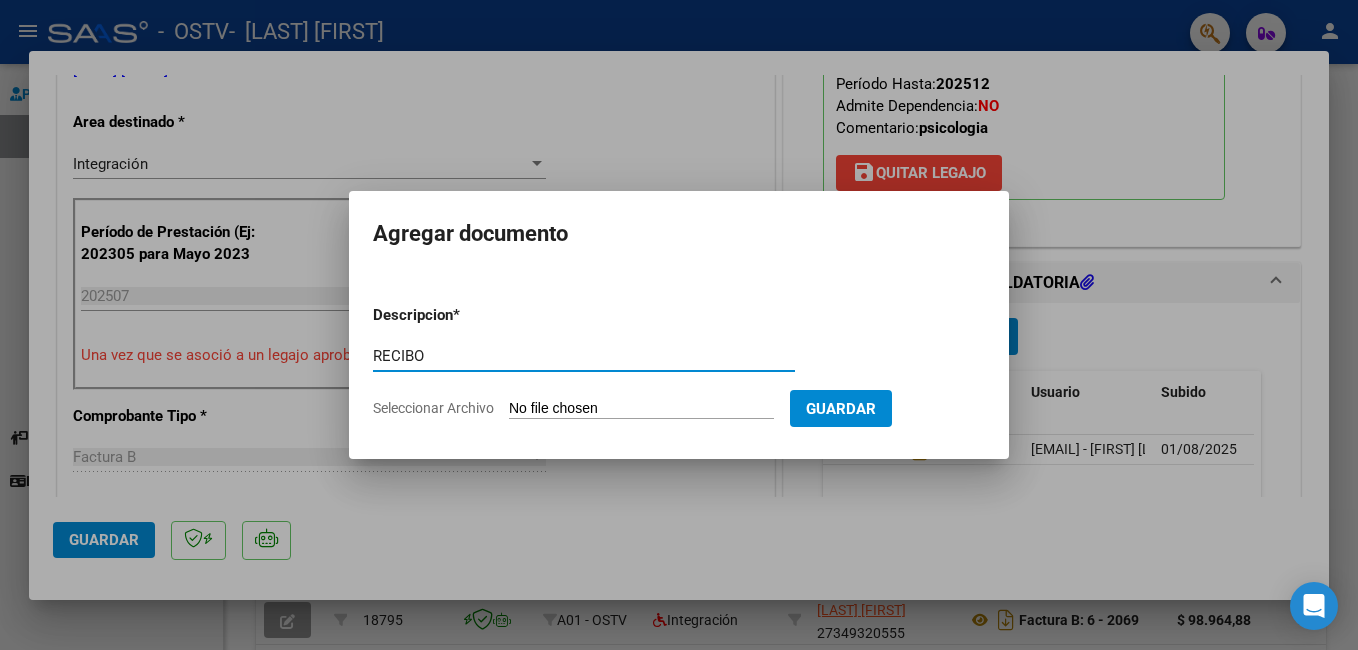 type on "RECIBO" 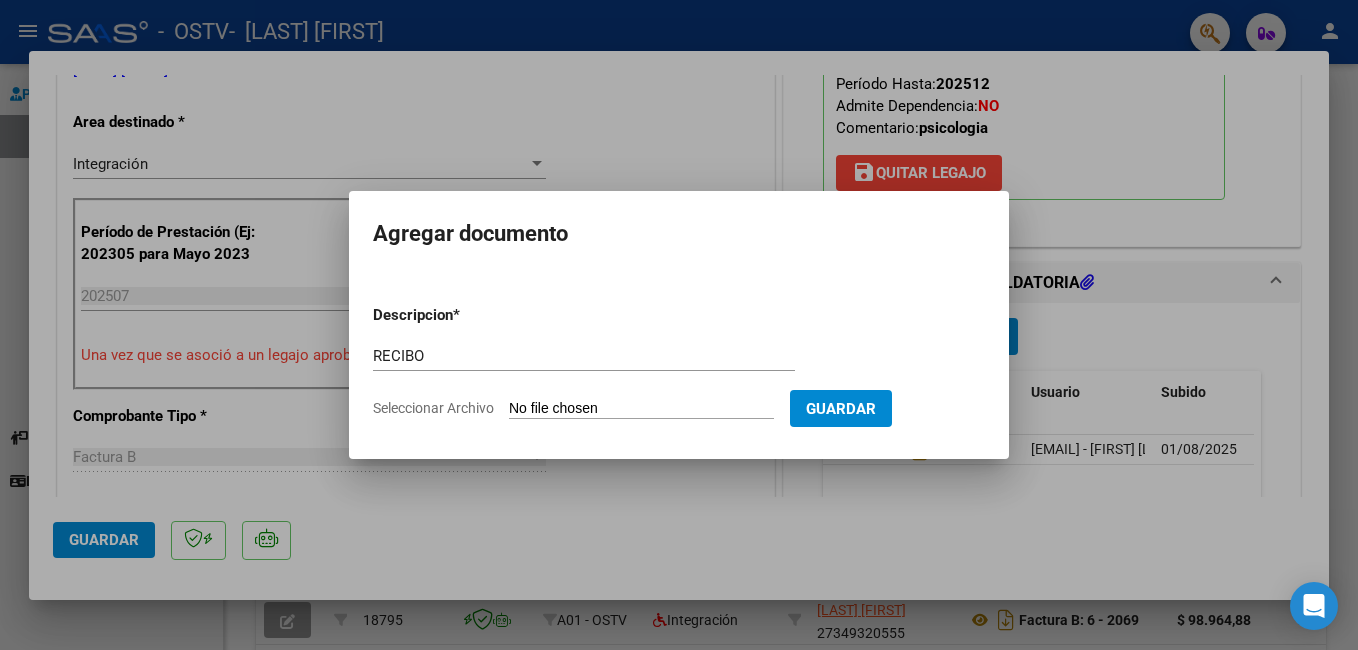 click on "Seleccionar Archivo" at bounding box center [641, 409] 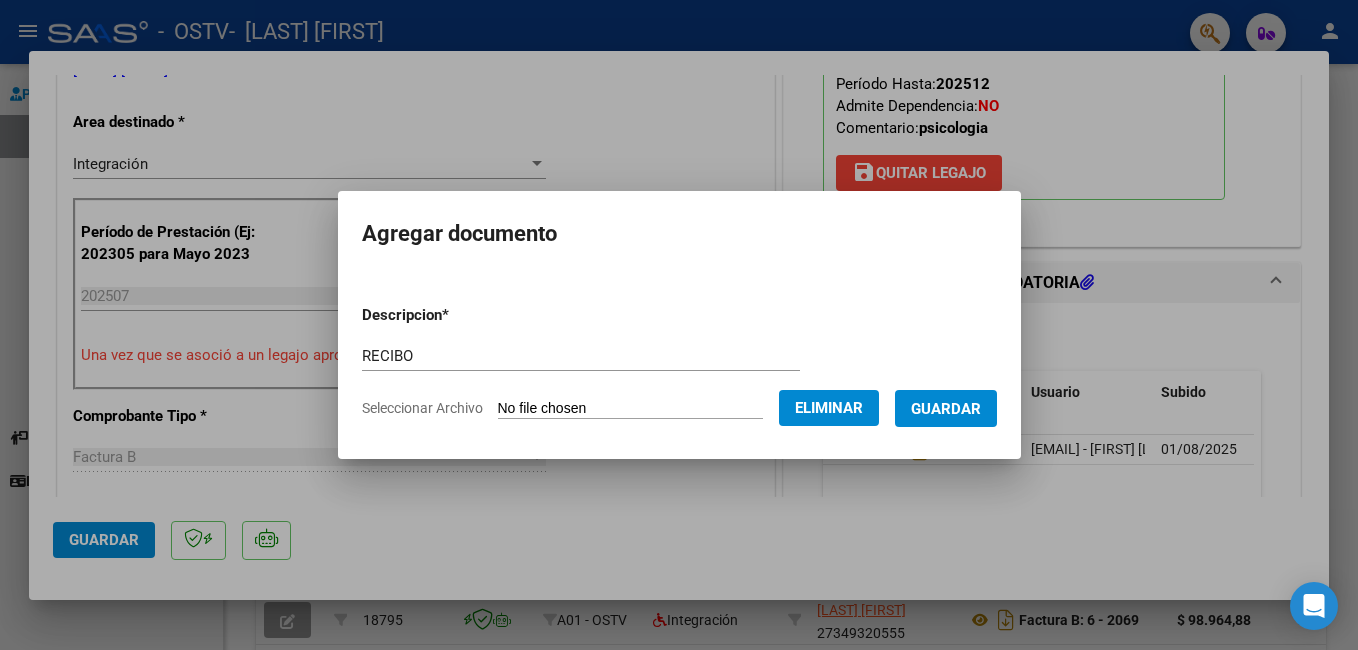 click on "Guardar" at bounding box center (946, 409) 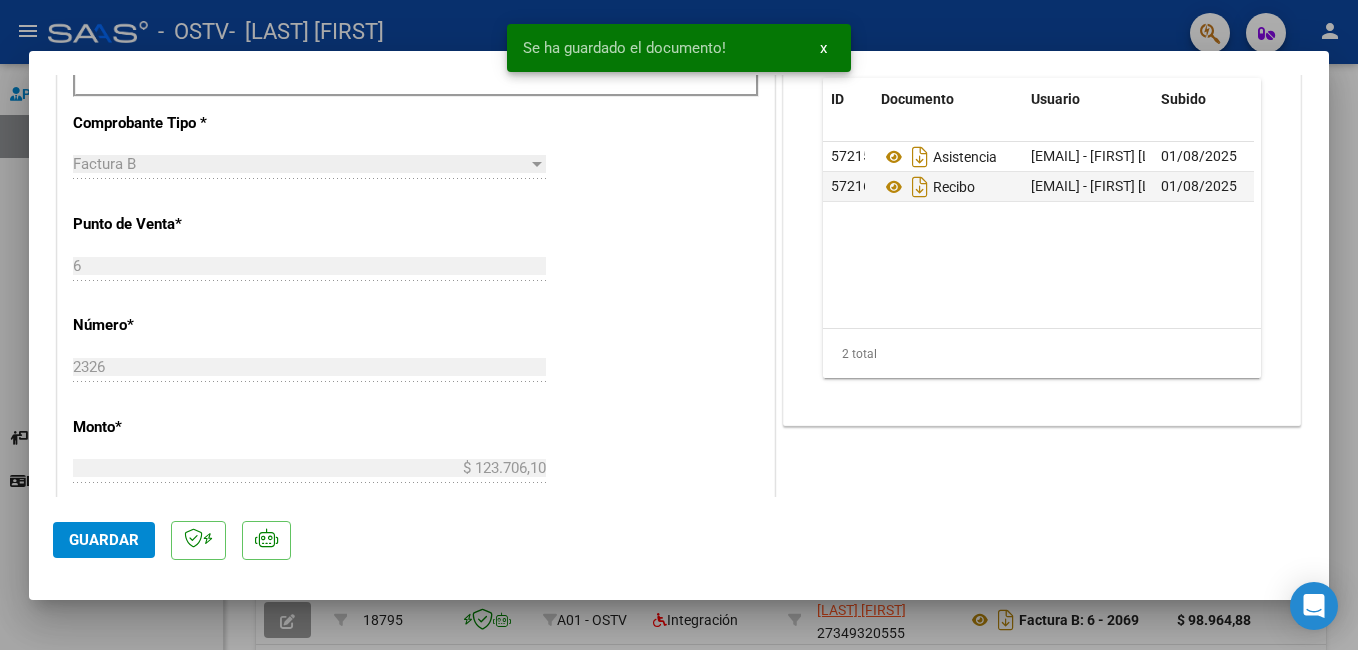 scroll, scrollTop: 700, scrollLeft: 0, axis: vertical 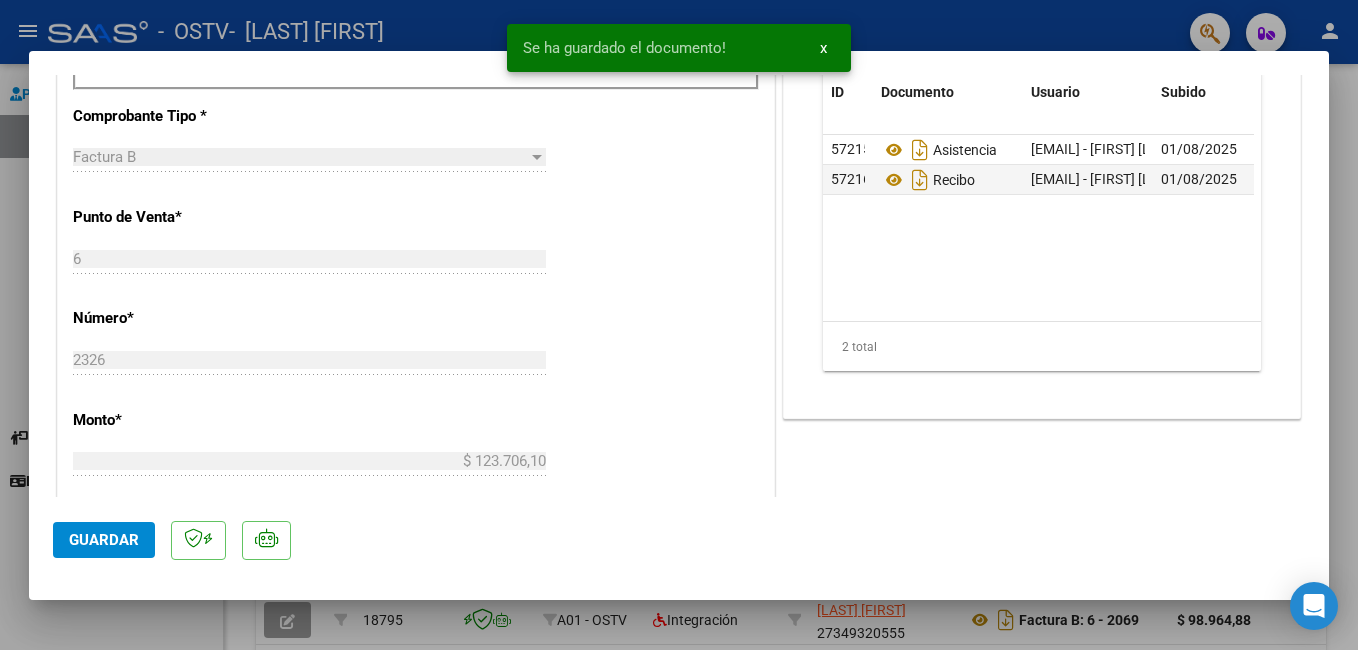 drag, startPoint x: 102, startPoint y: 534, endPoint x: 222, endPoint y: 579, distance: 128.16005 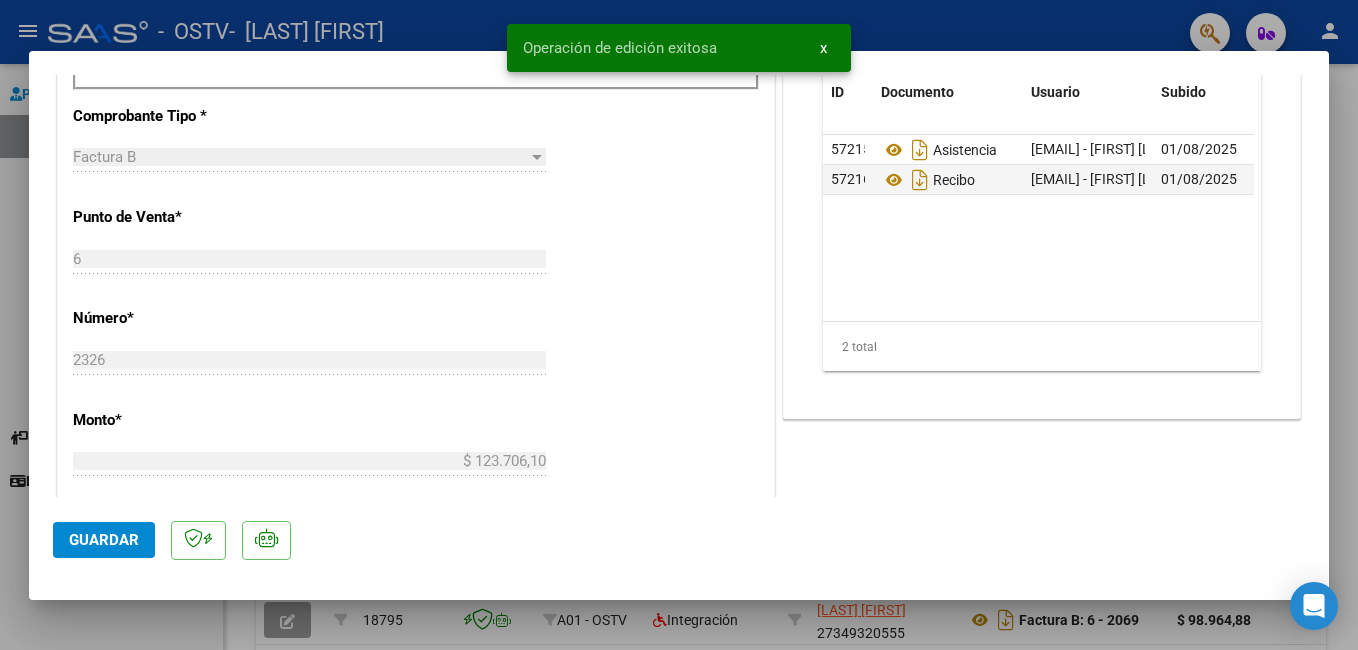 click at bounding box center (679, 325) 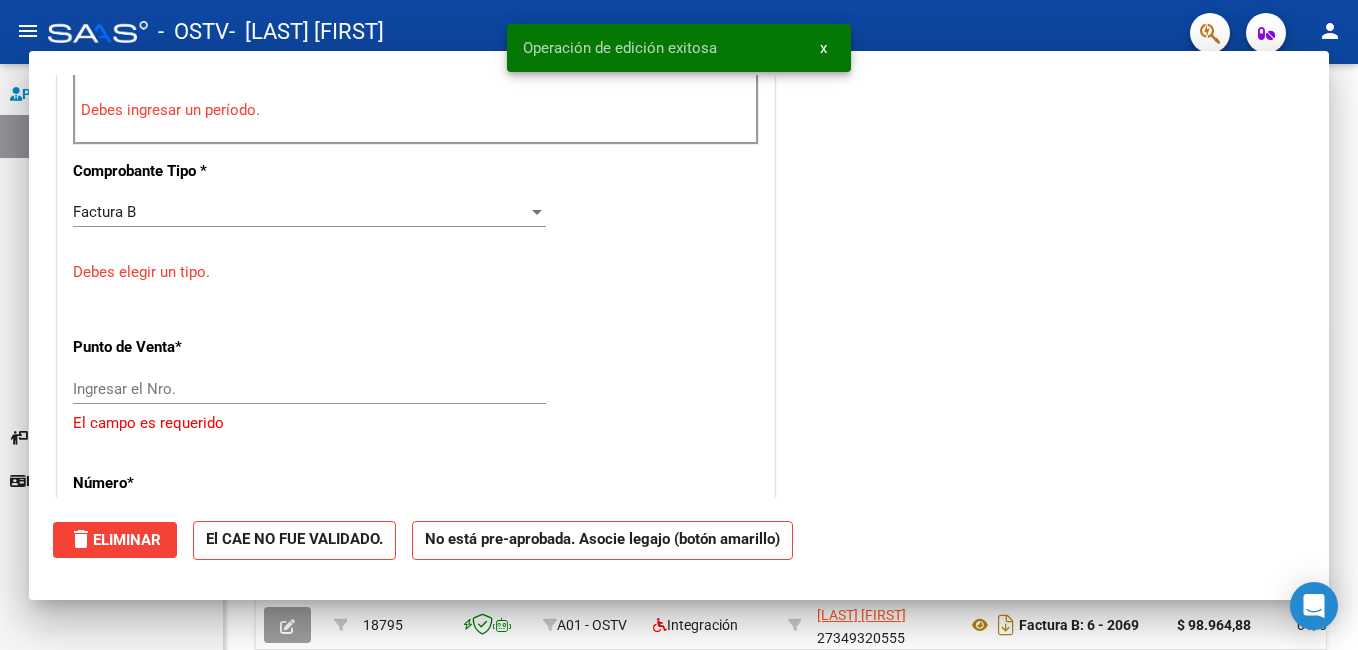 scroll, scrollTop: 0, scrollLeft: 0, axis: both 